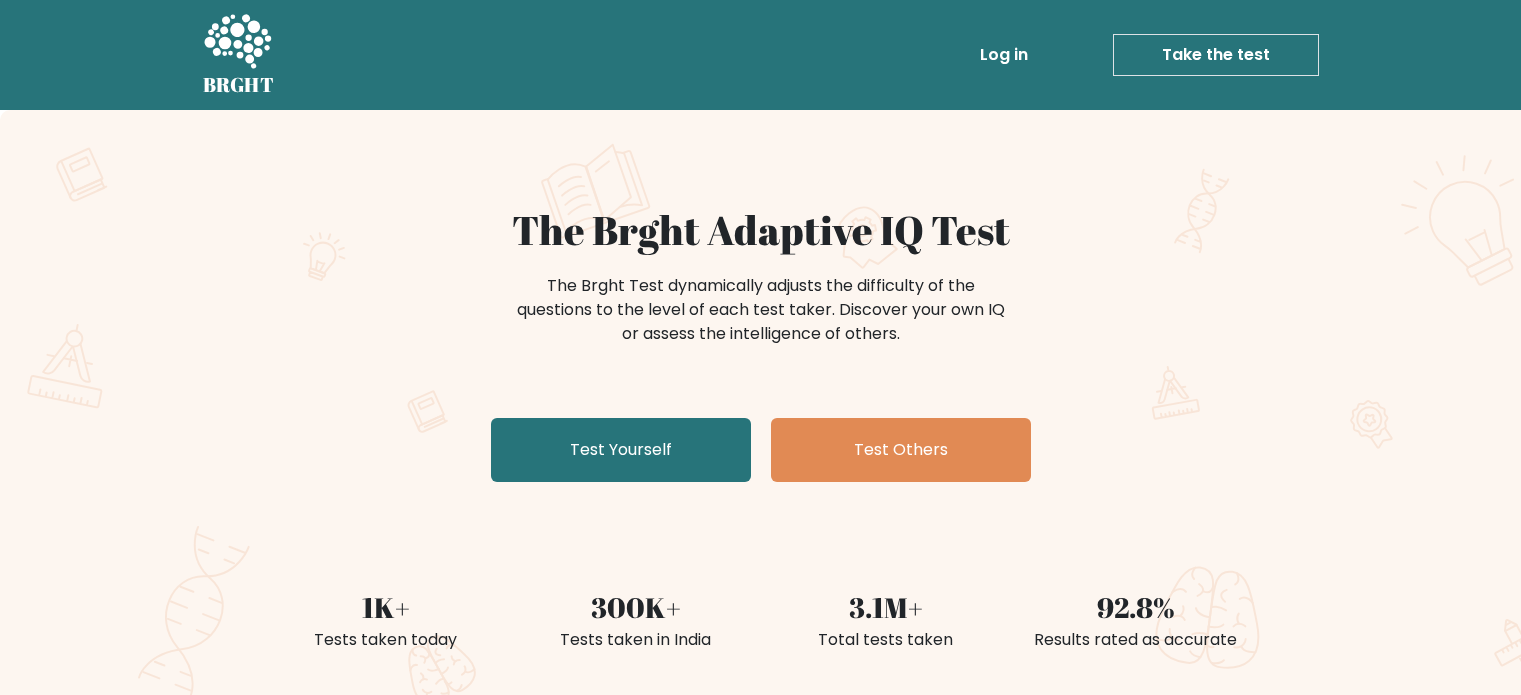 scroll, scrollTop: 0, scrollLeft: 0, axis: both 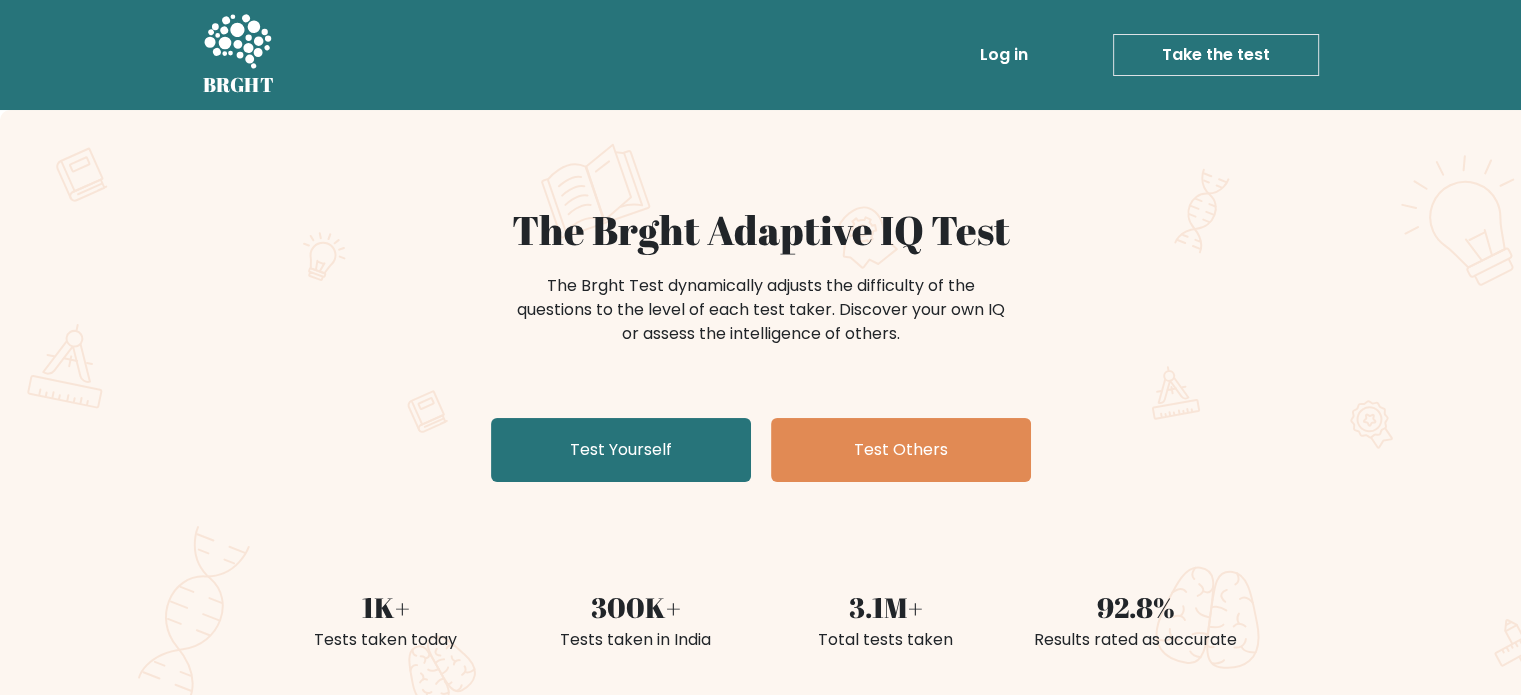 click on "Test Yourself" at bounding box center (621, 450) 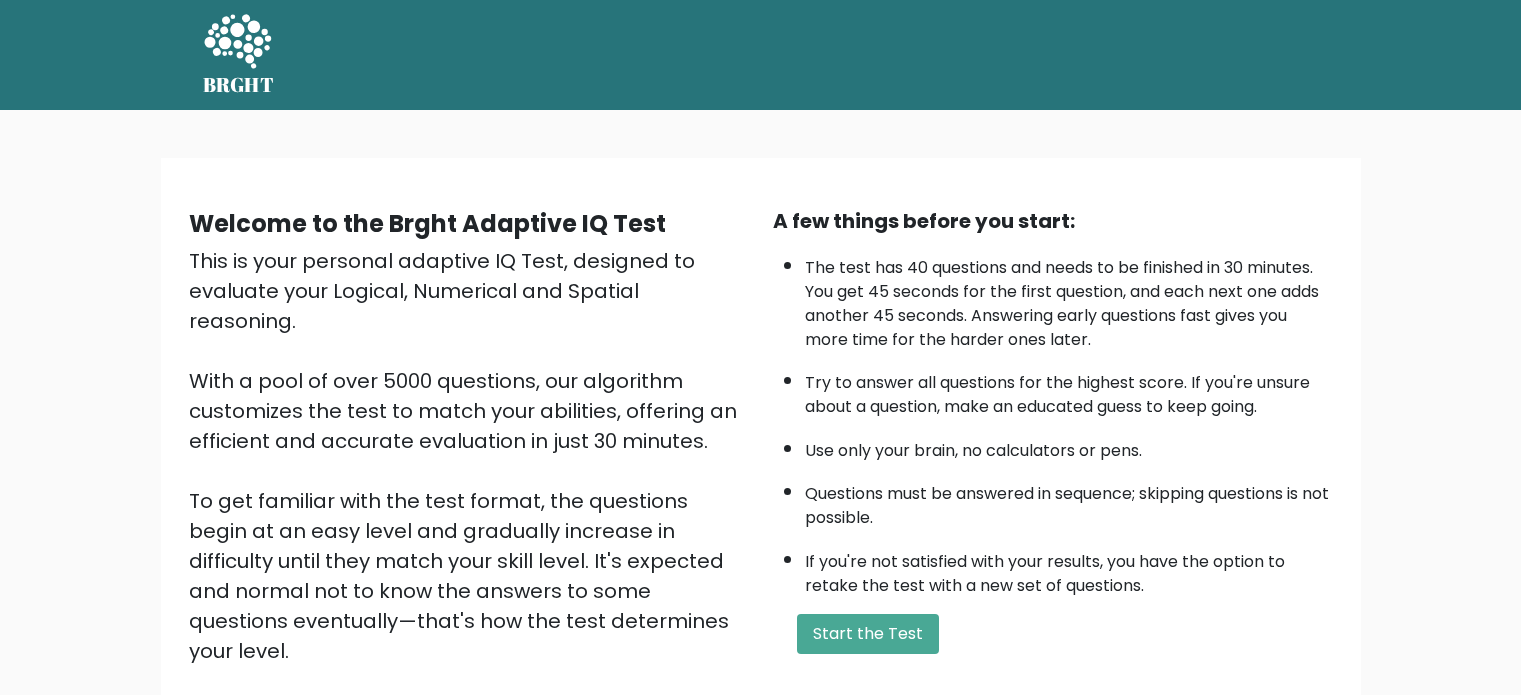 scroll, scrollTop: 0, scrollLeft: 0, axis: both 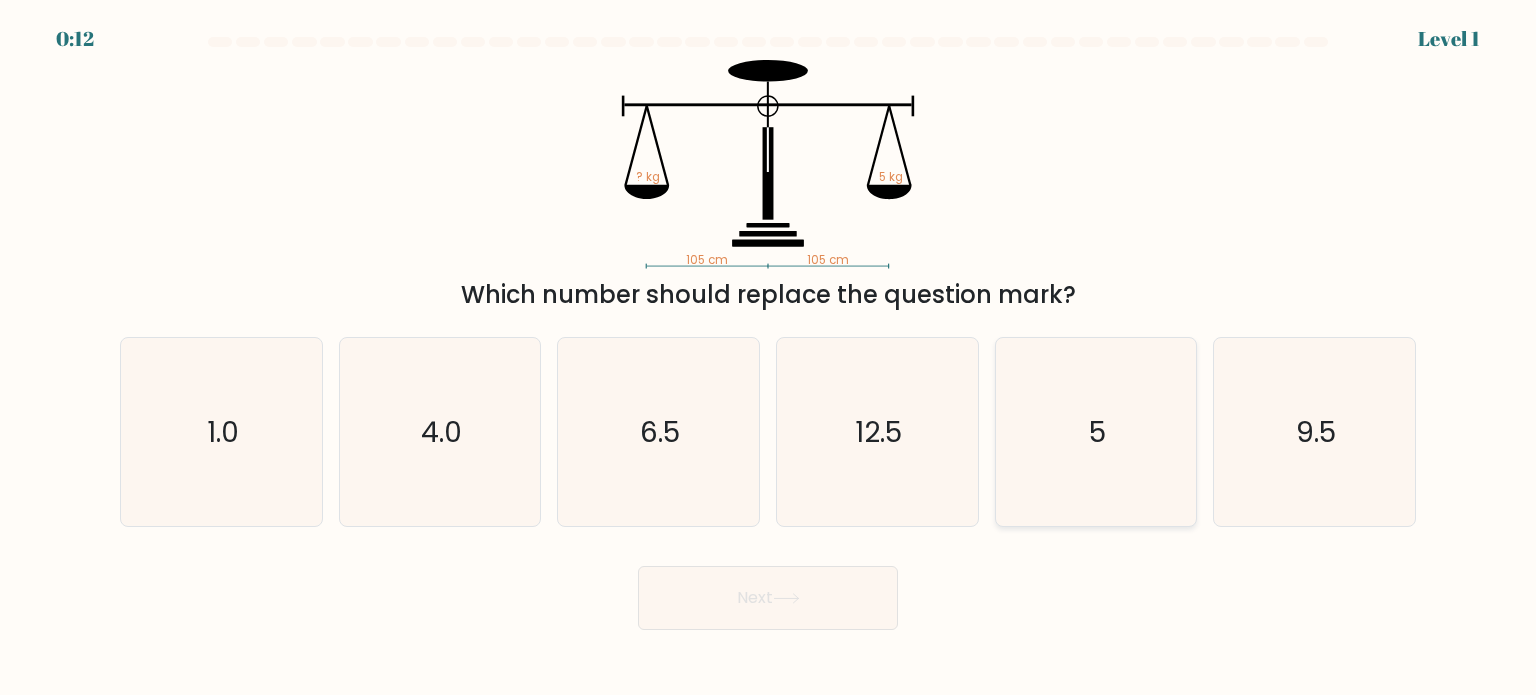 radio on "true" 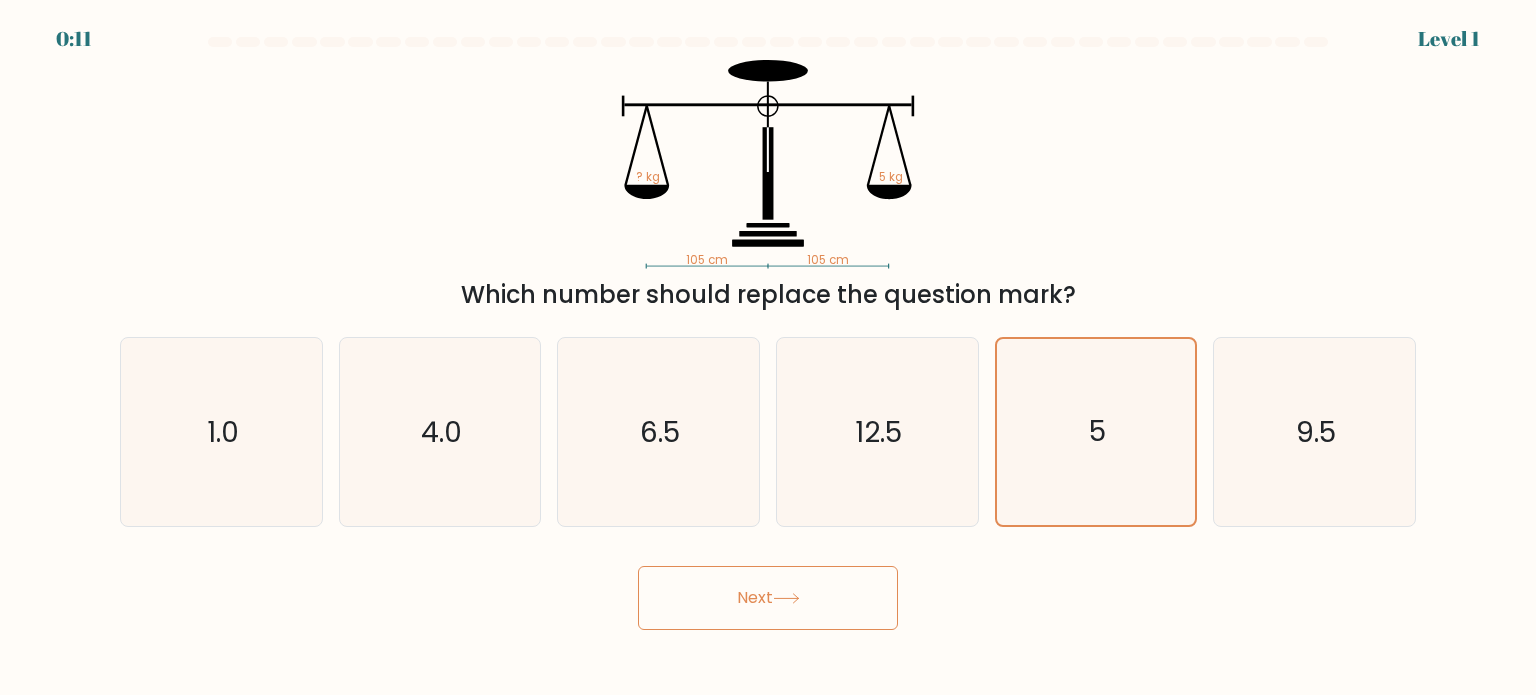 click on "Next" at bounding box center [768, 598] 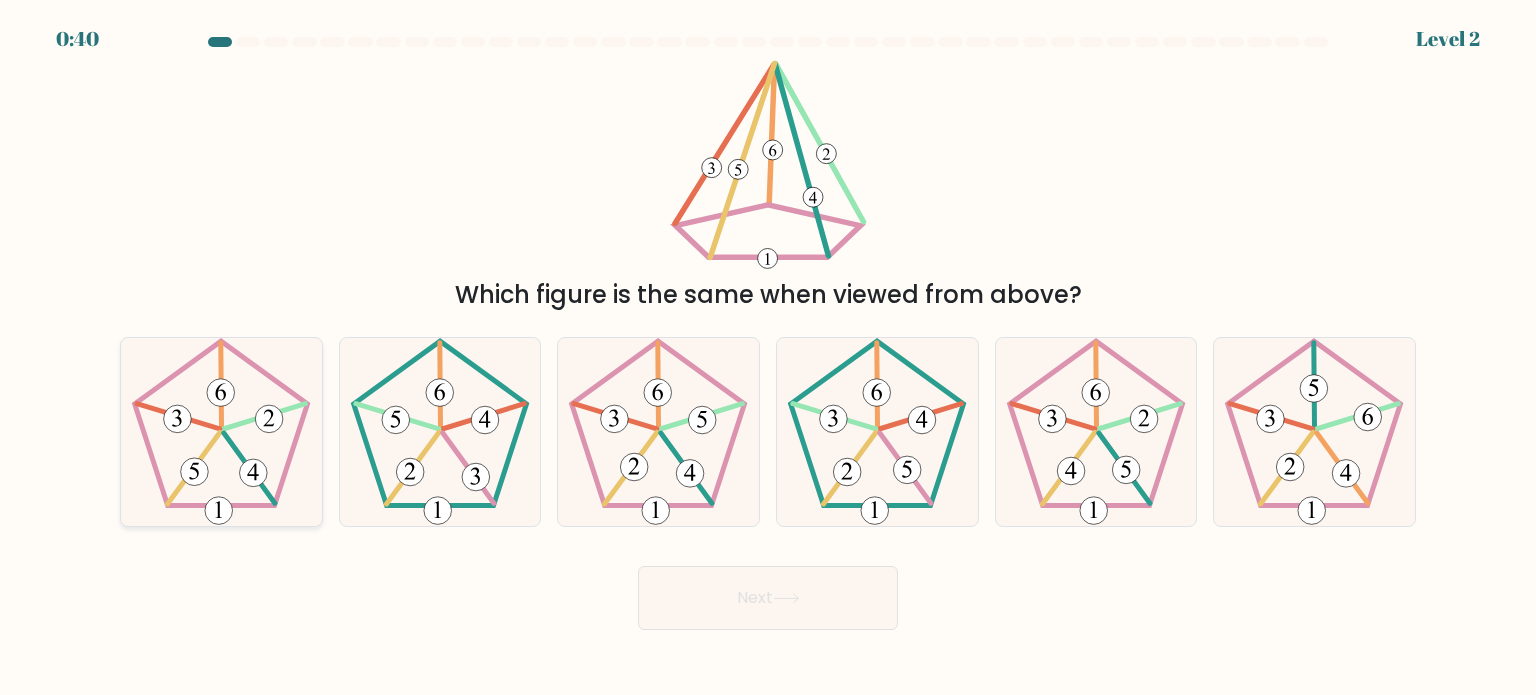 click at bounding box center (221, 432) 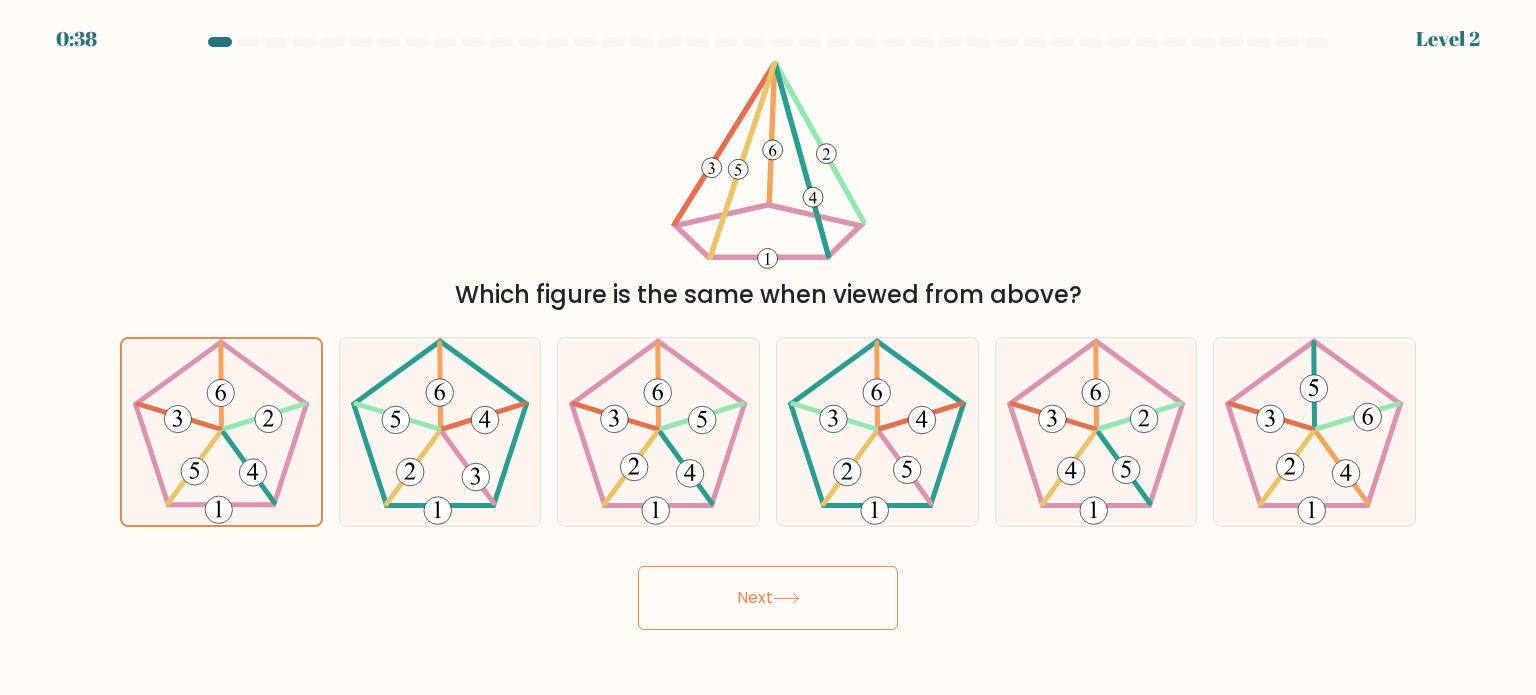 click on "Next" at bounding box center (768, 598) 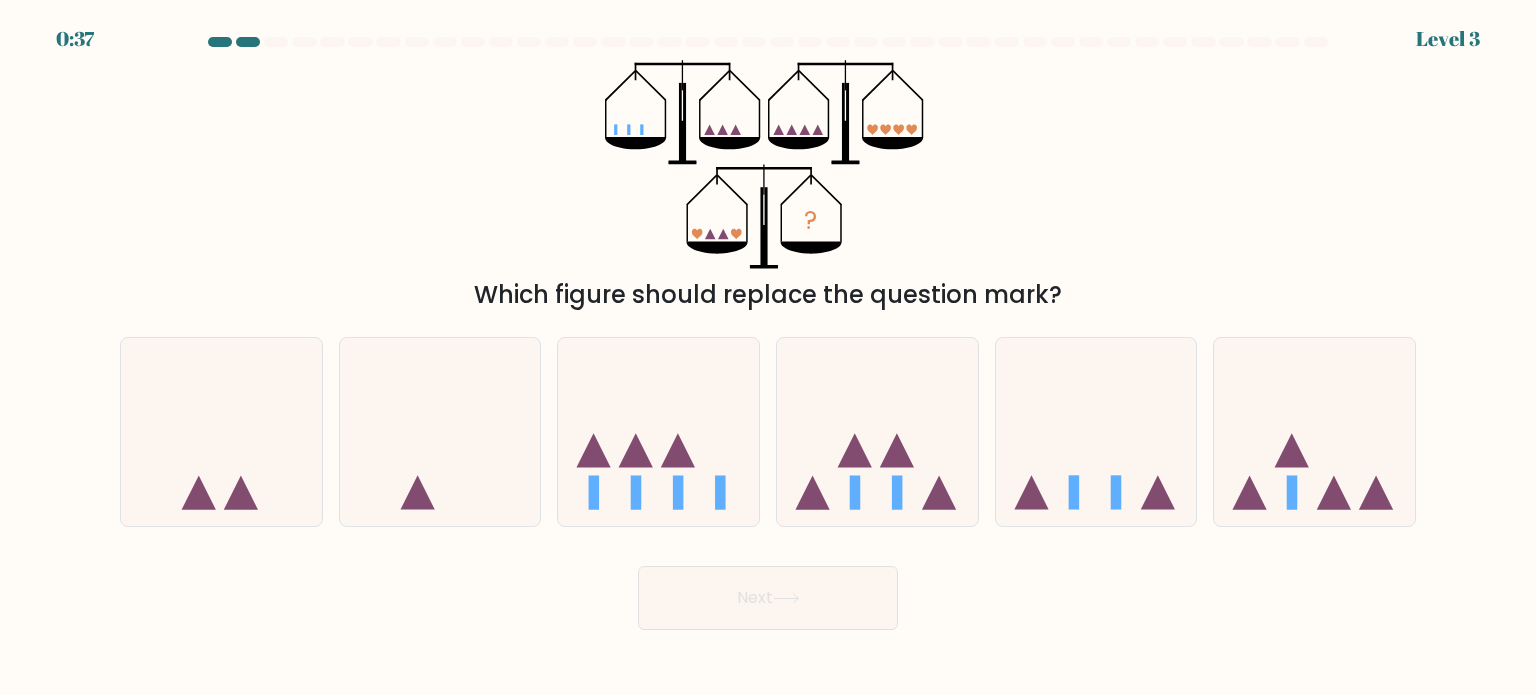 click on "Next" at bounding box center [768, 598] 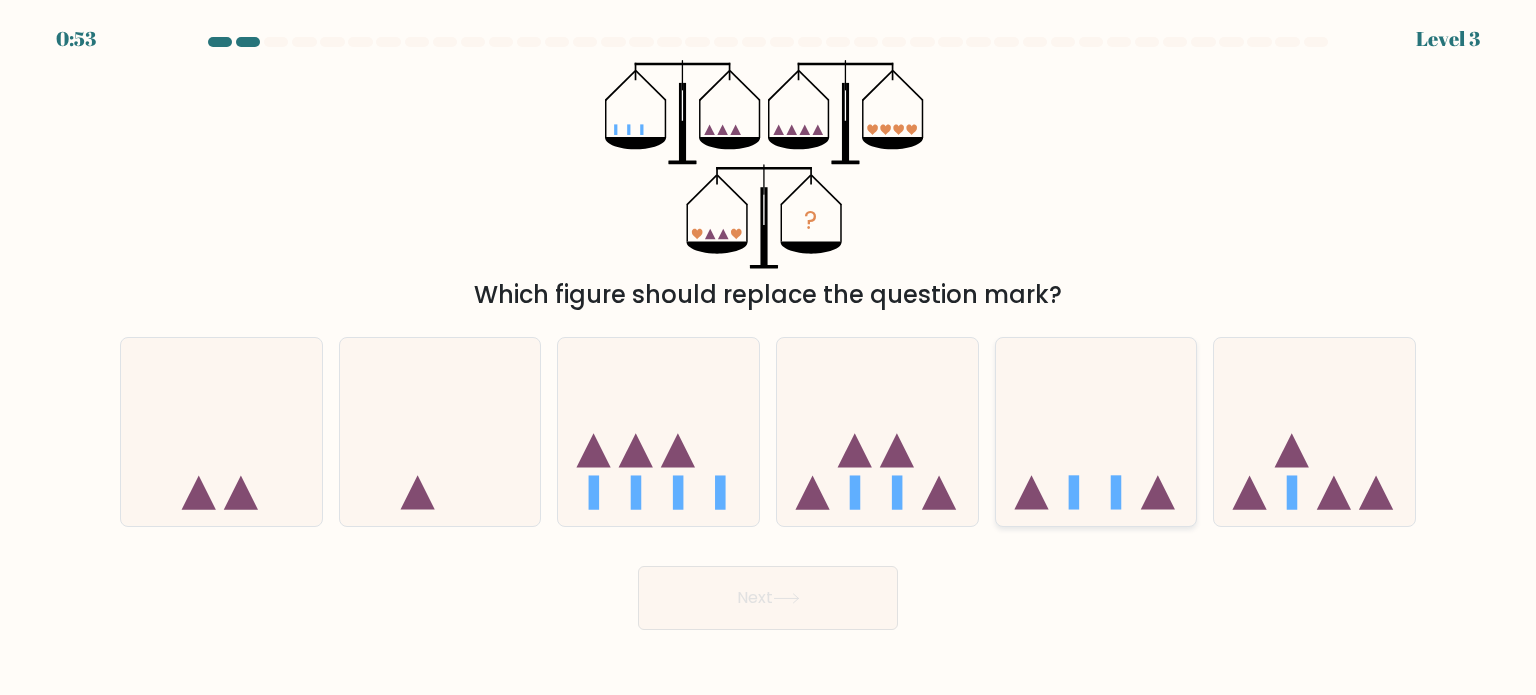 click at bounding box center [1096, 432] 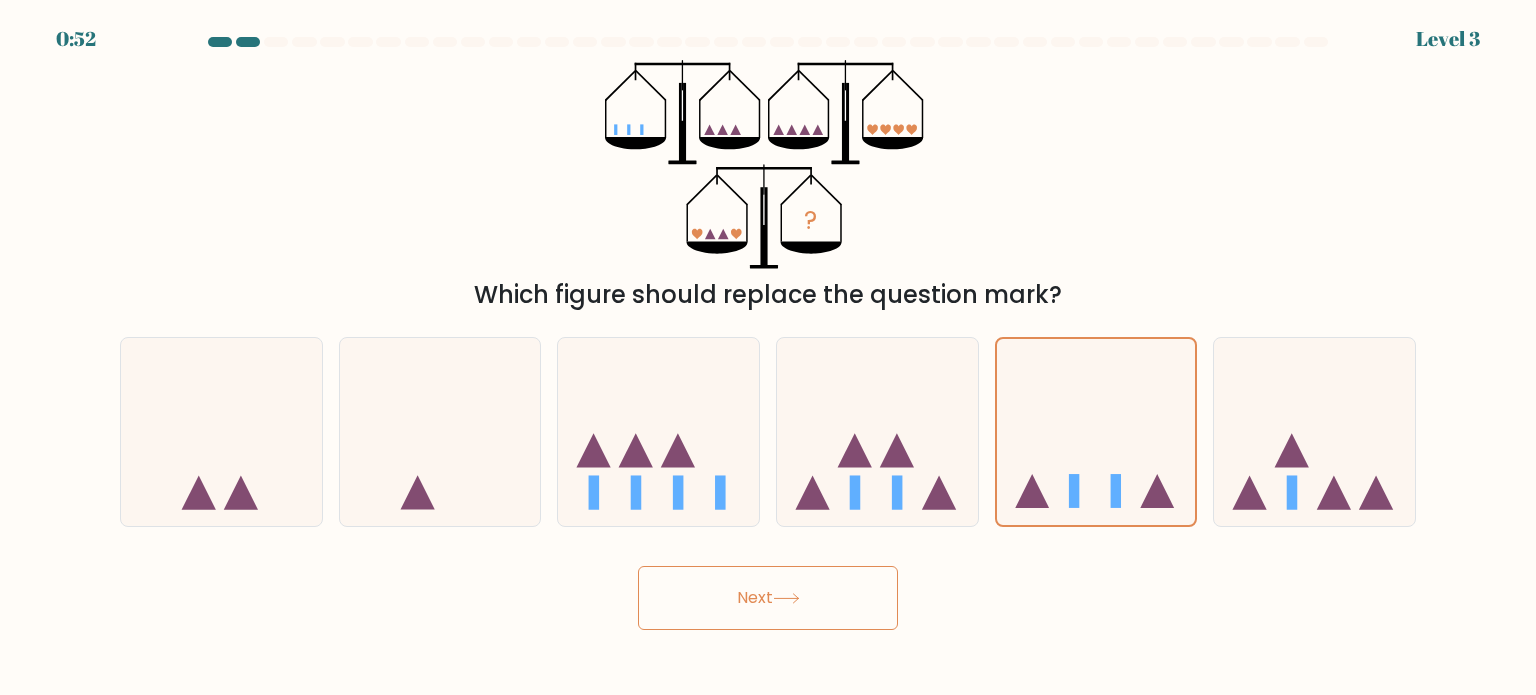 click on "Next" at bounding box center (768, 598) 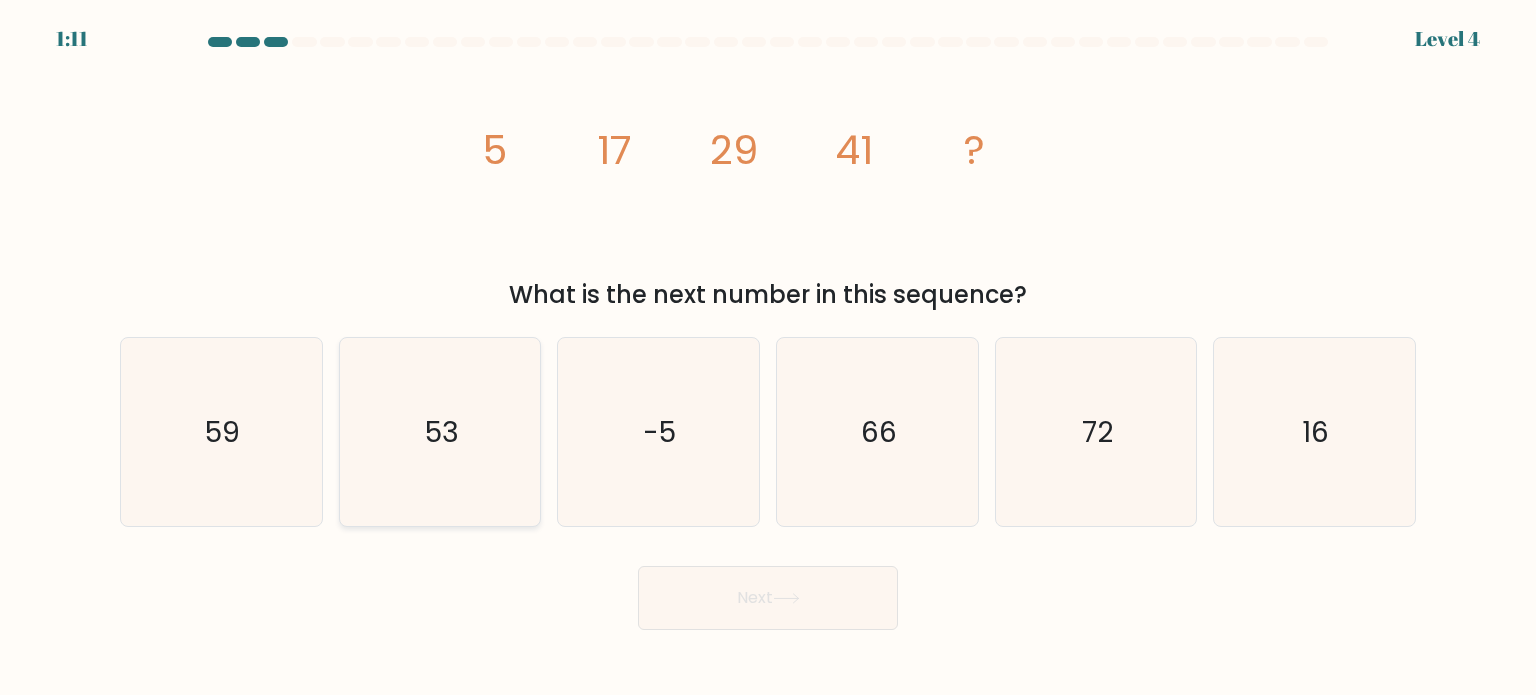 click on "53" at bounding box center (440, 432) 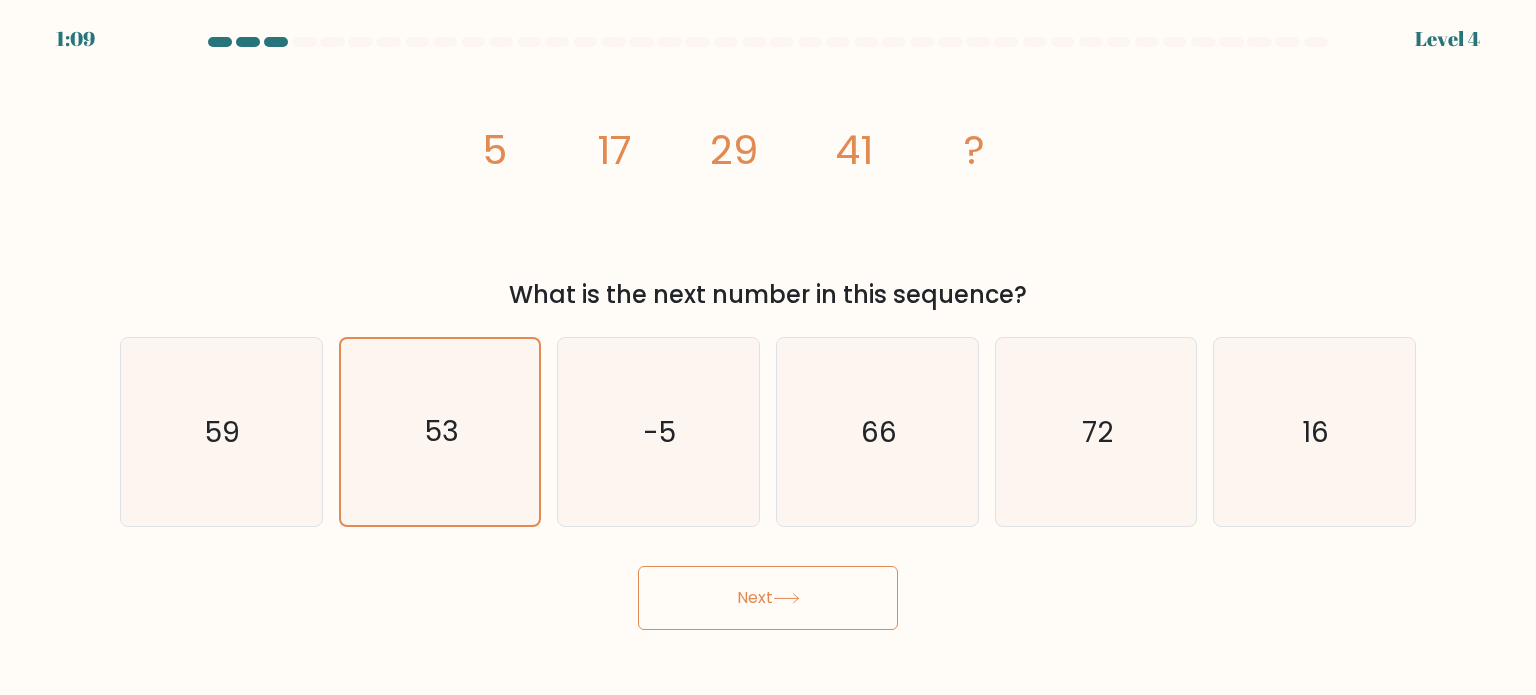 click on "Next" at bounding box center [768, 598] 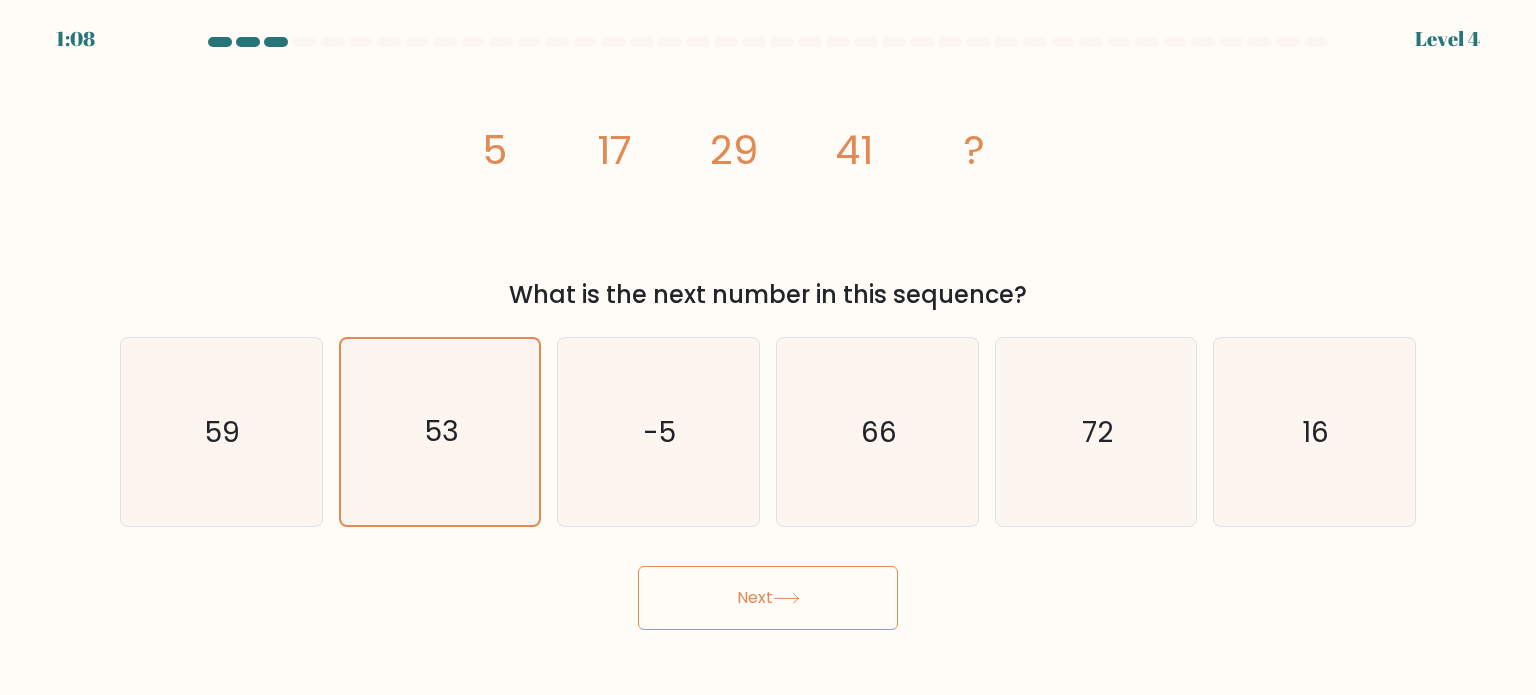 click on "Next" at bounding box center [768, 598] 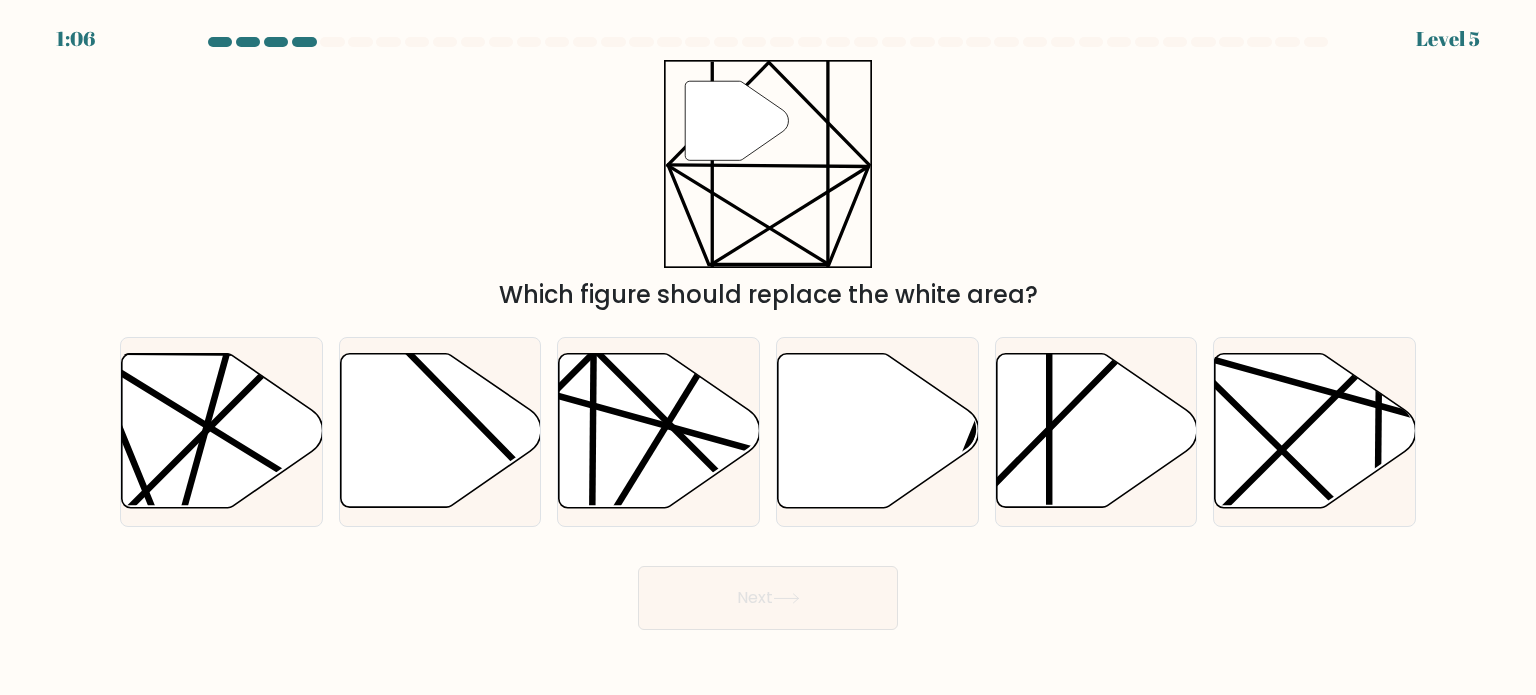 click on "Next" at bounding box center [768, 598] 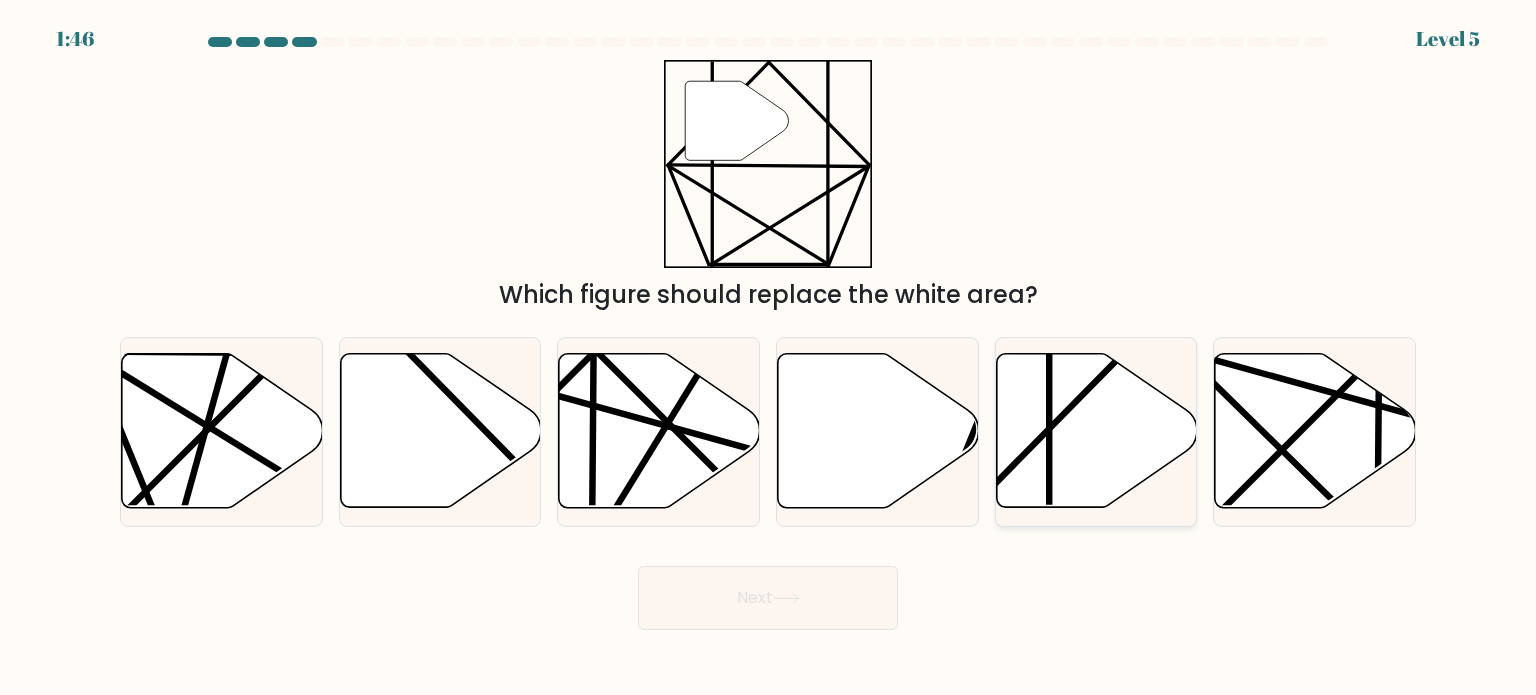 click at bounding box center [1096, 431] 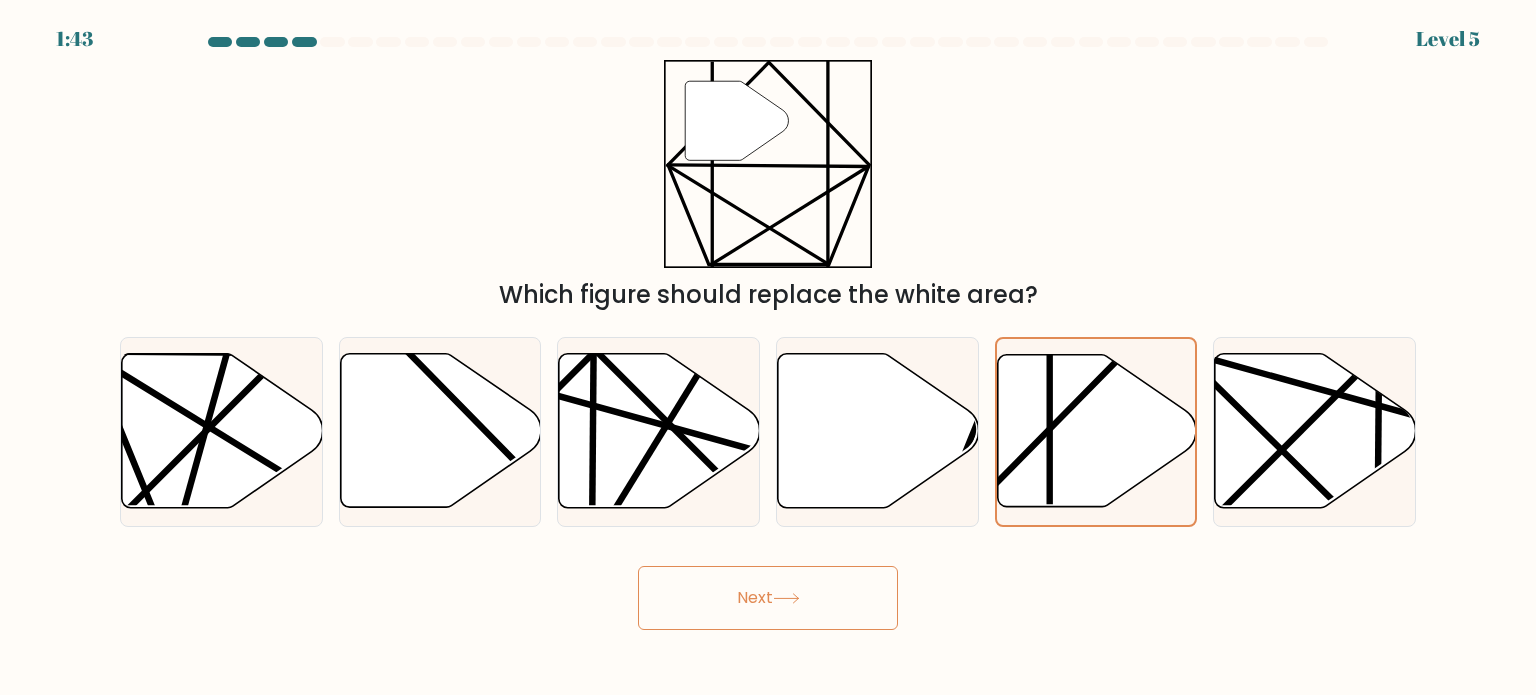 click on "Next" at bounding box center (768, 598) 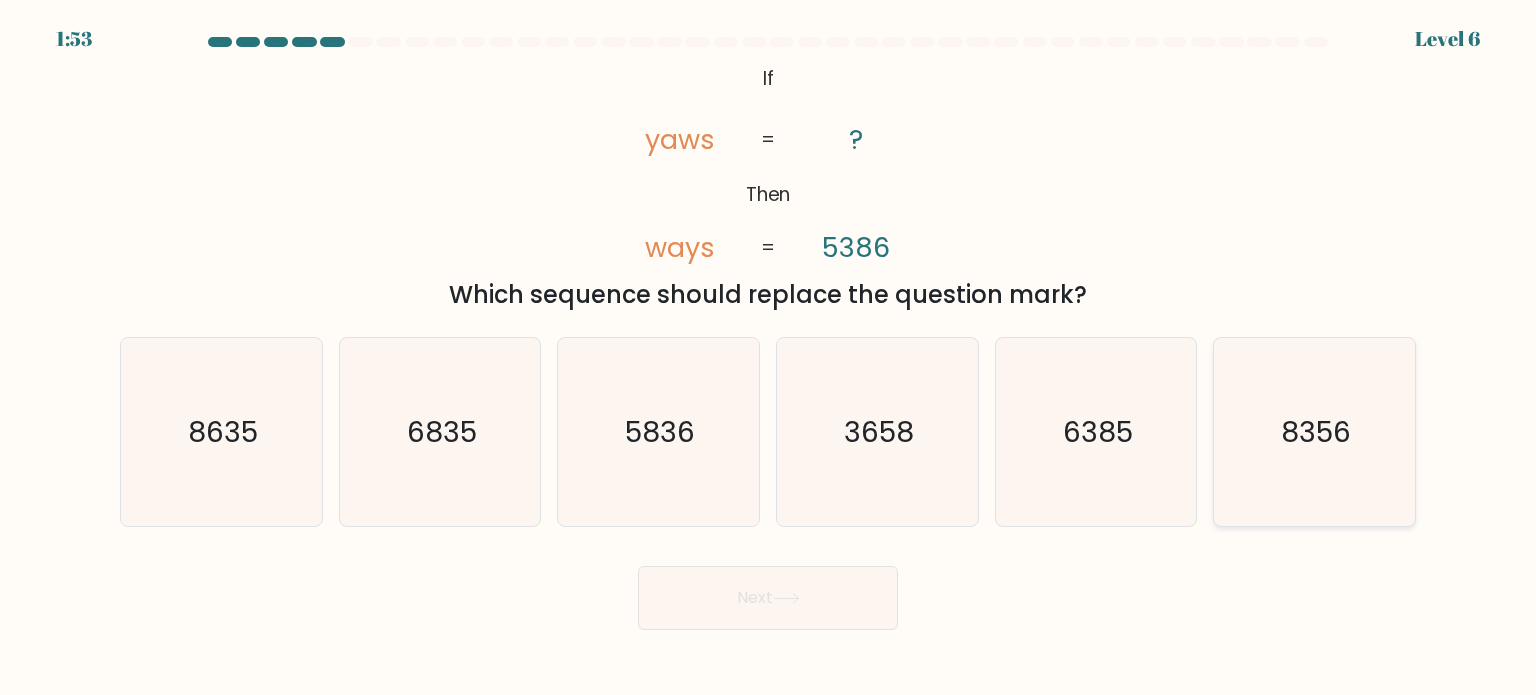 click on "8356" at bounding box center (1314, 432) 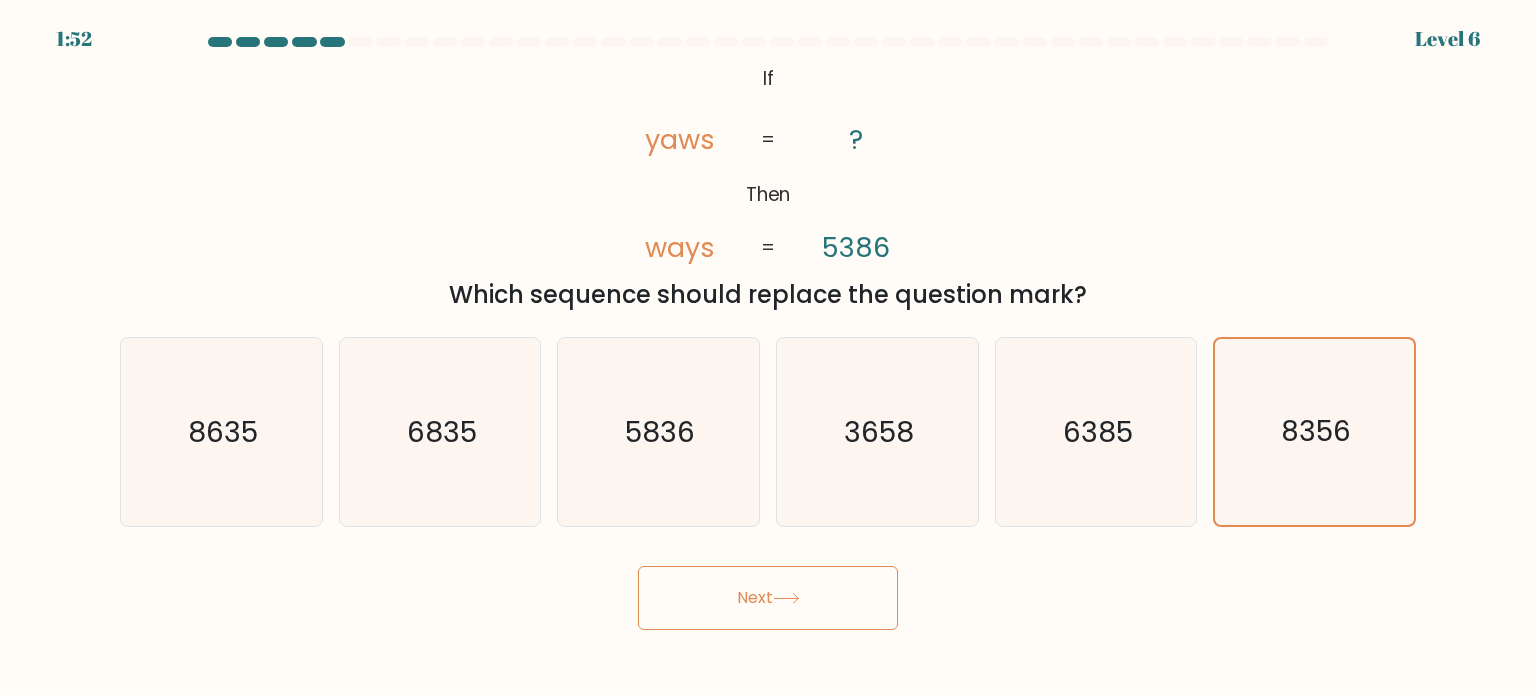 click on "Next" at bounding box center (768, 598) 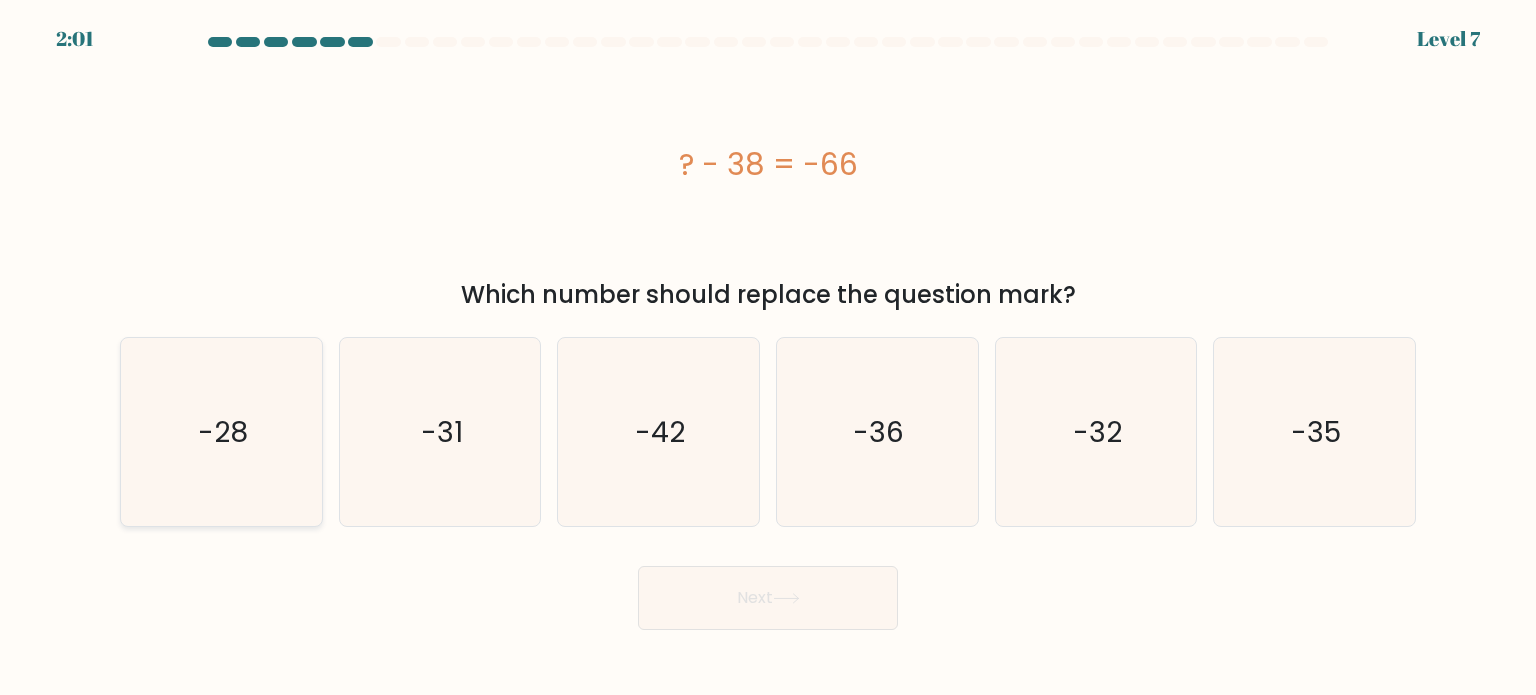 click on "-28" at bounding box center (221, 432) 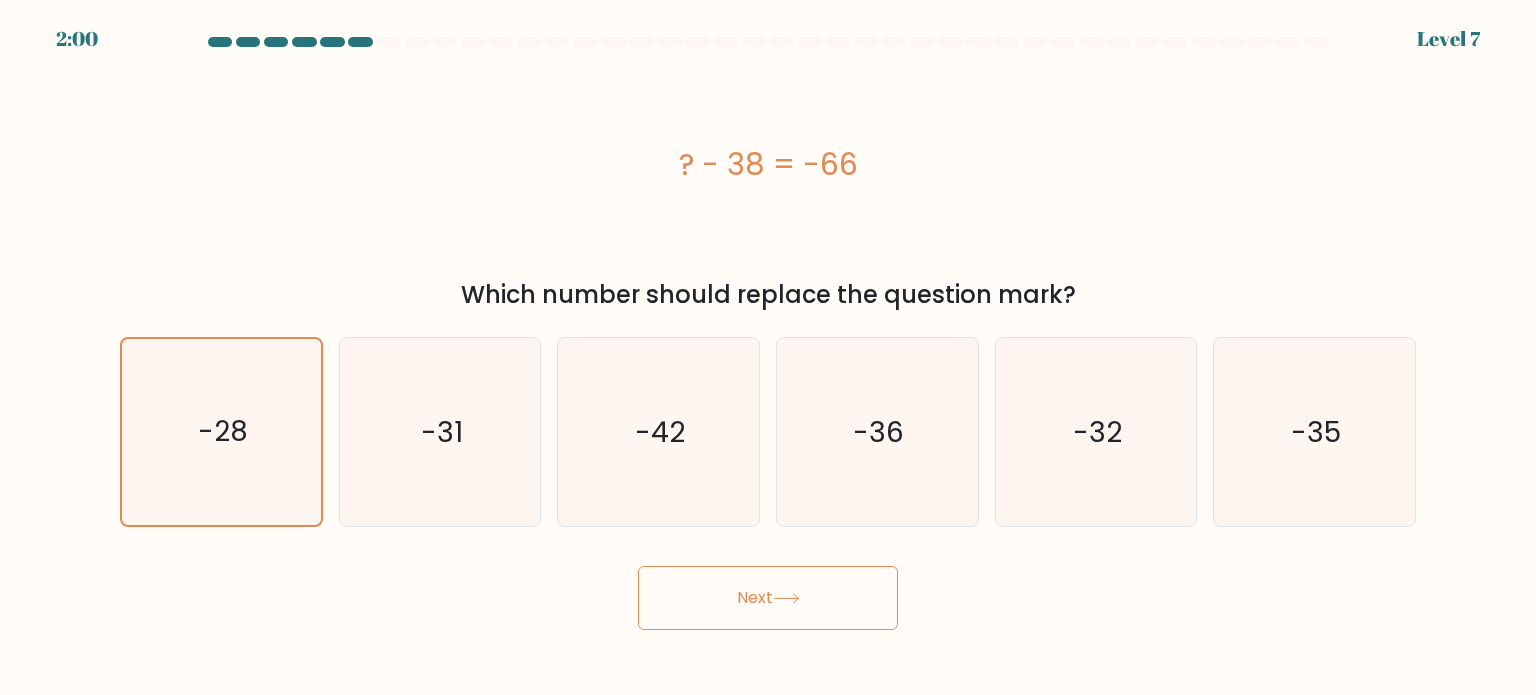 click at bounding box center [786, 598] 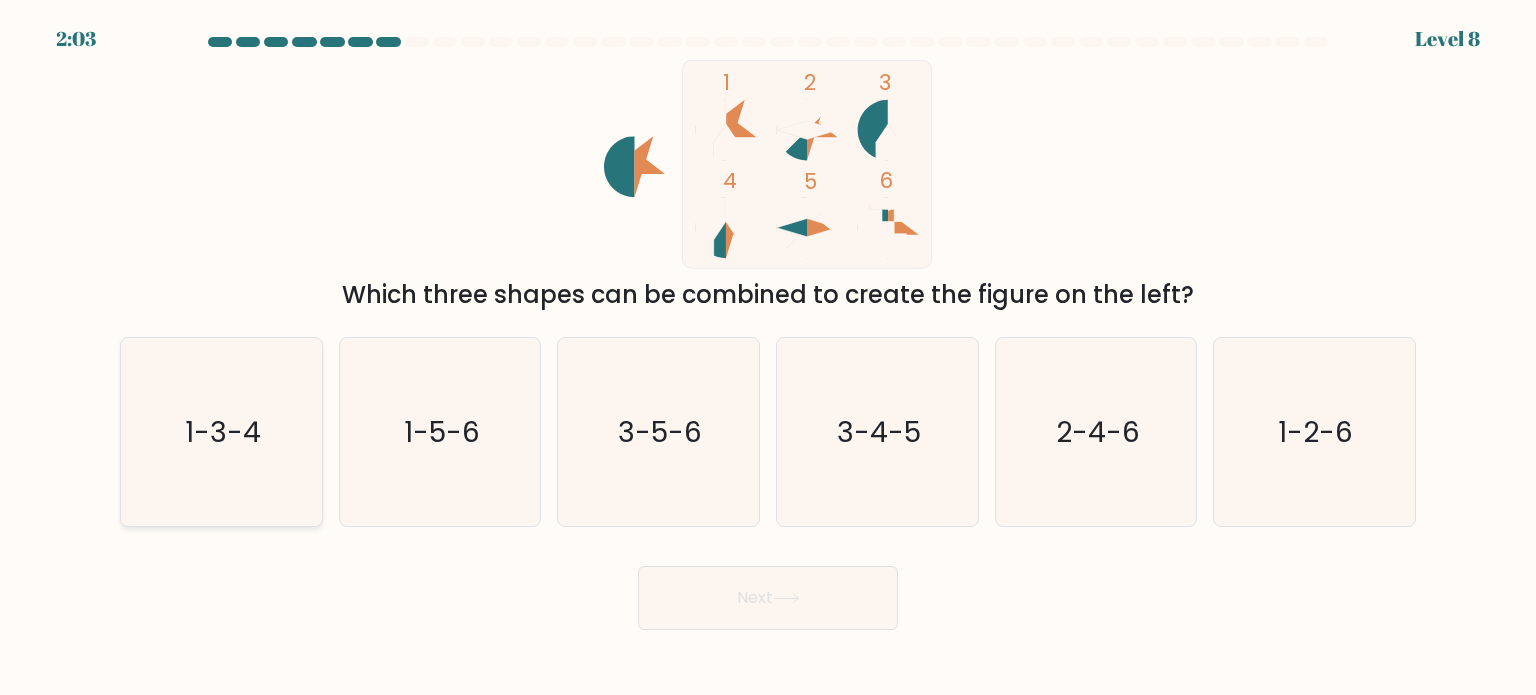 click on "1-3-4" at bounding box center [221, 432] 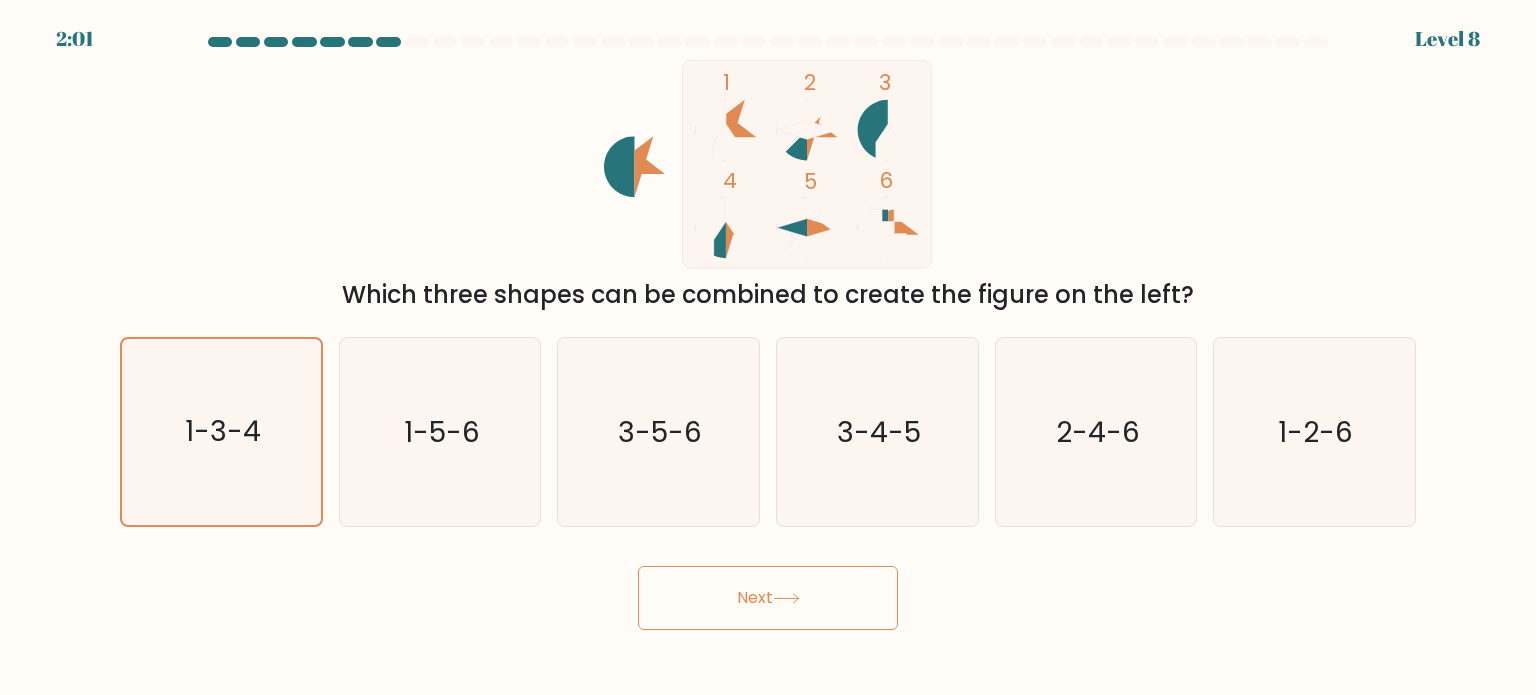 click on "Next" at bounding box center [768, 598] 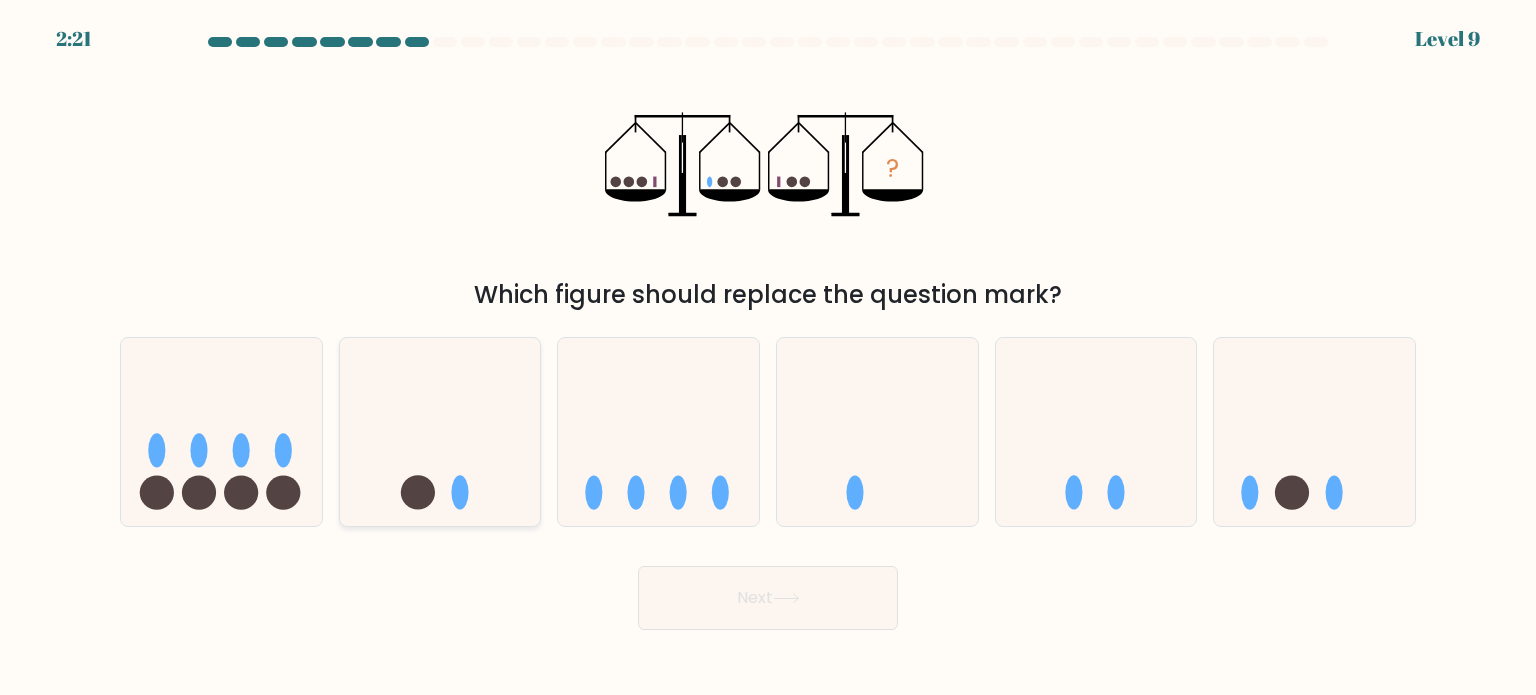 click at bounding box center (418, 492) 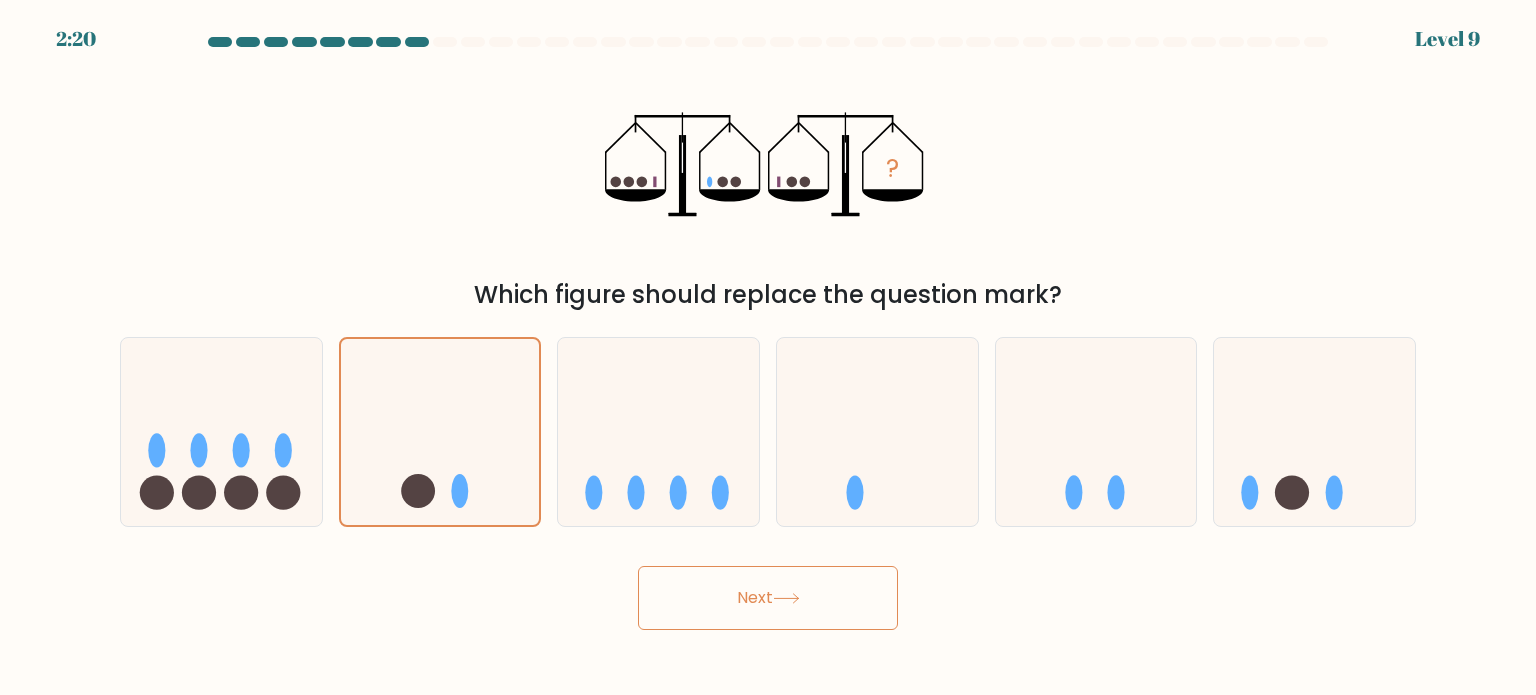 click on "Next" at bounding box center (768, 598) 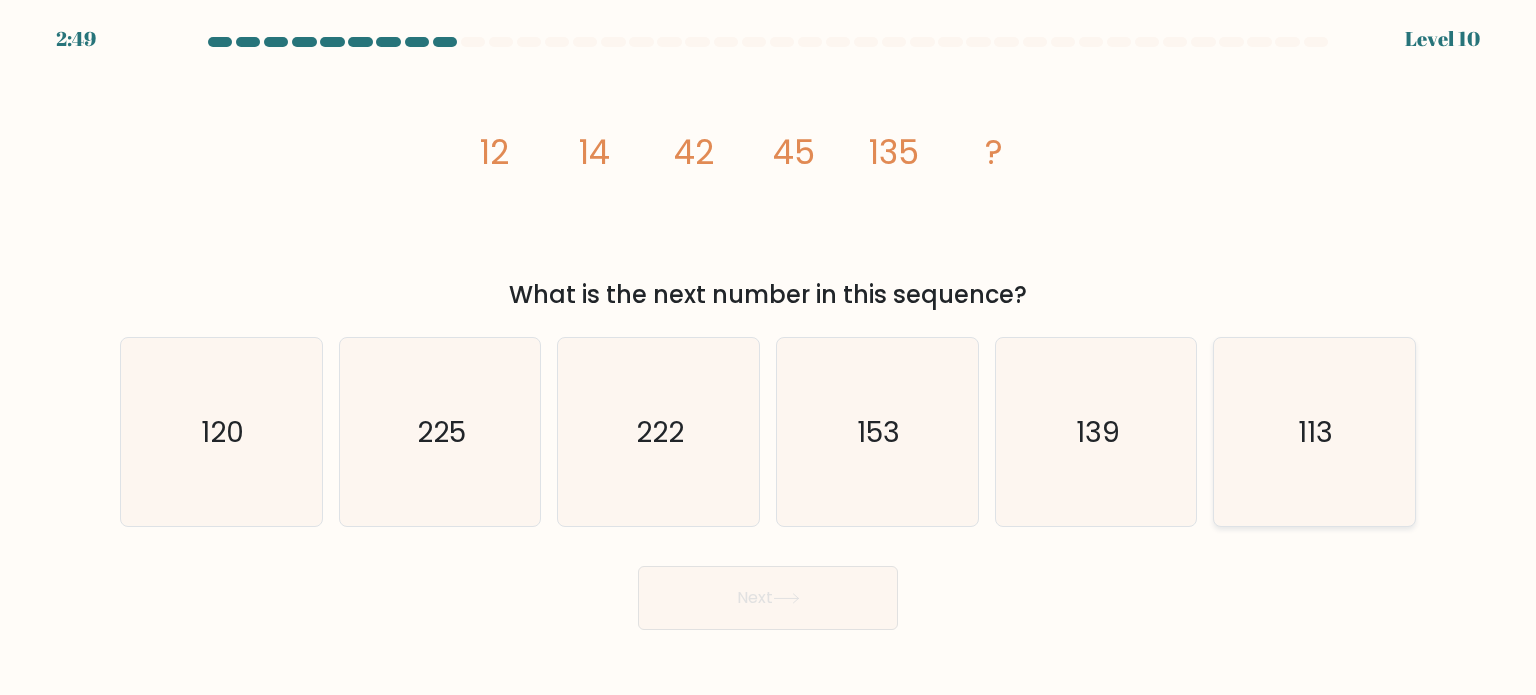 click on "113" at bounding box center [1314, 432] 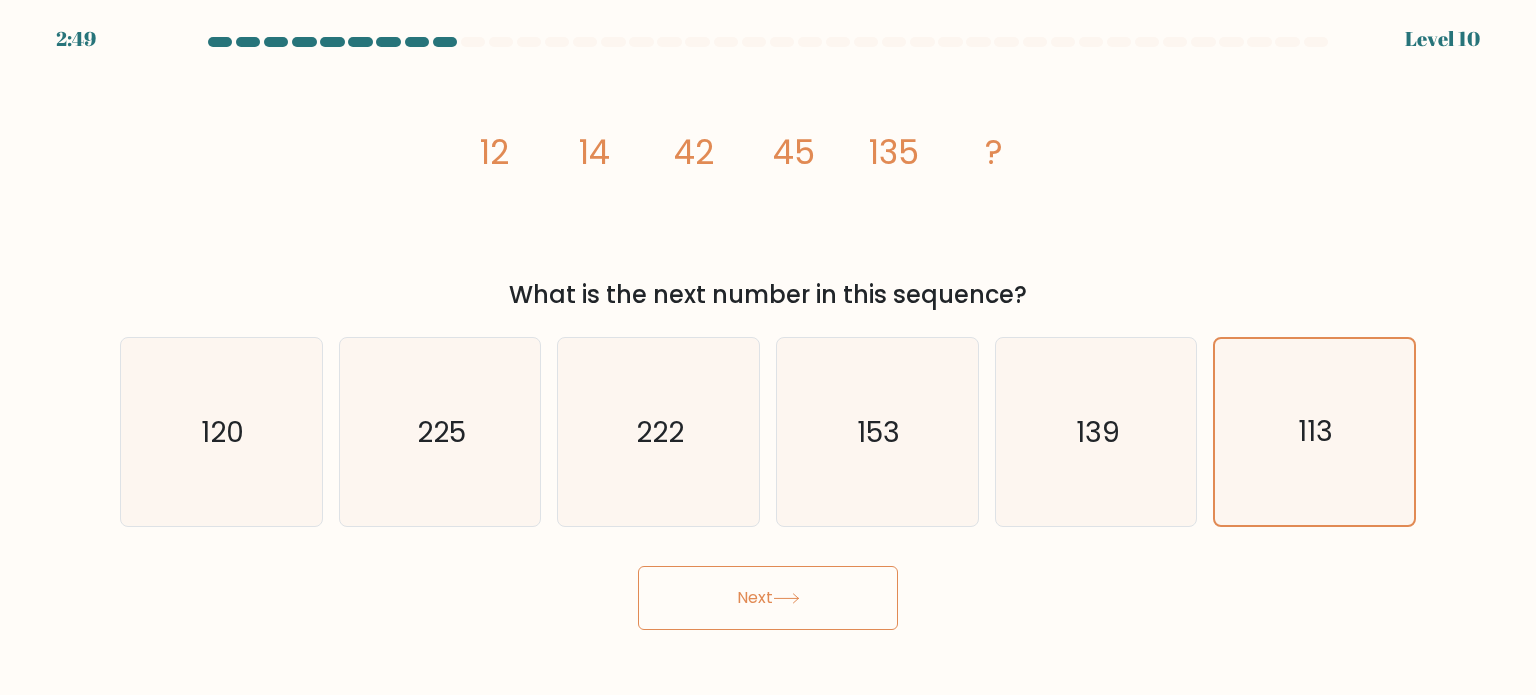 click on "Next" at bounding box center (768, 598) 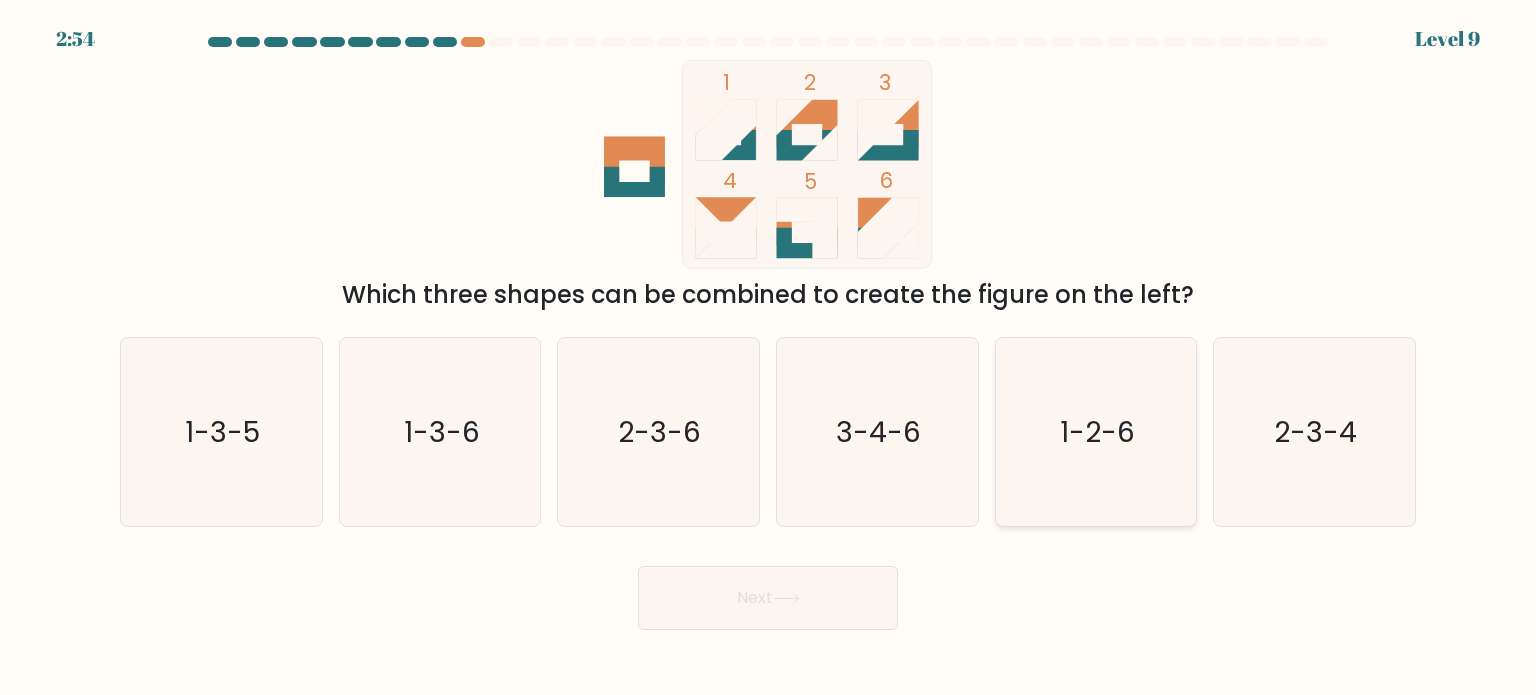 click on "1-2-6" at bounding box center (1096, 432) 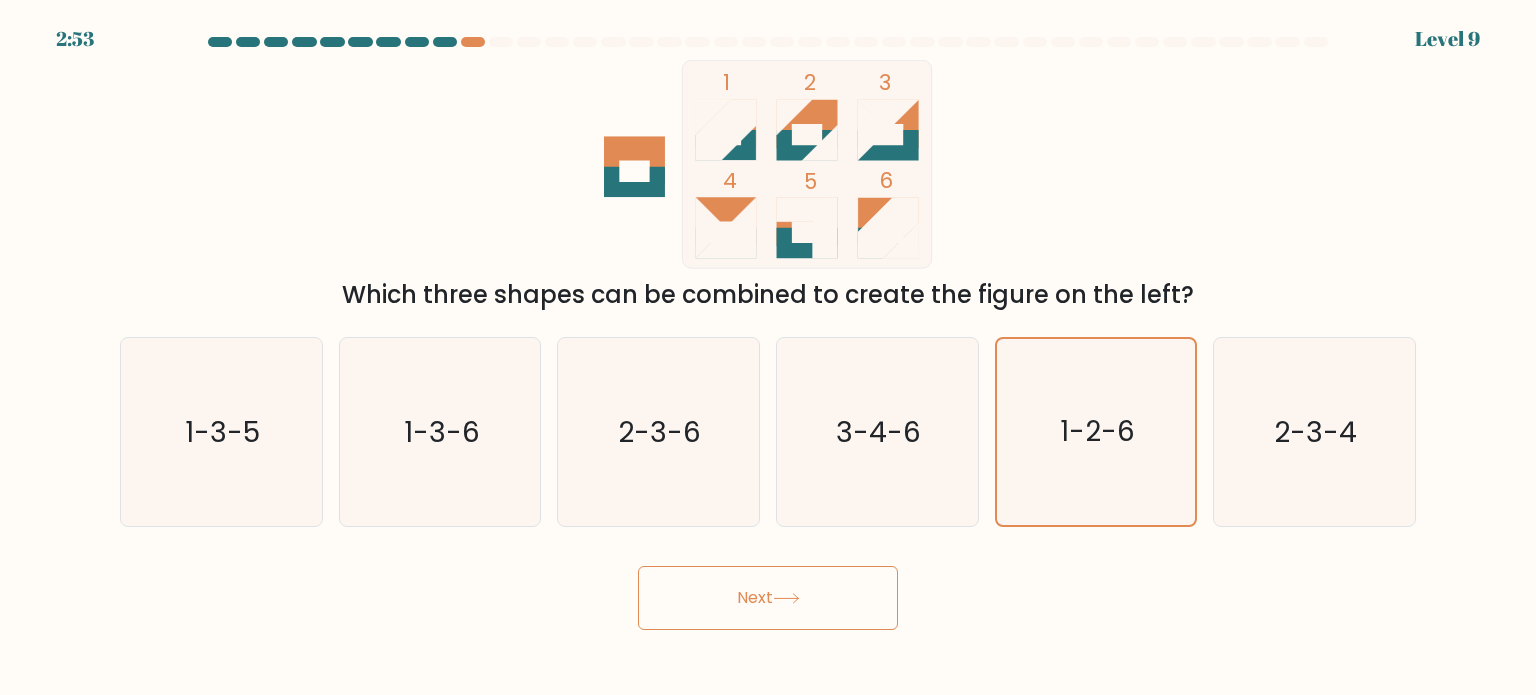 click on "Next" at bounding box center [768, 598] 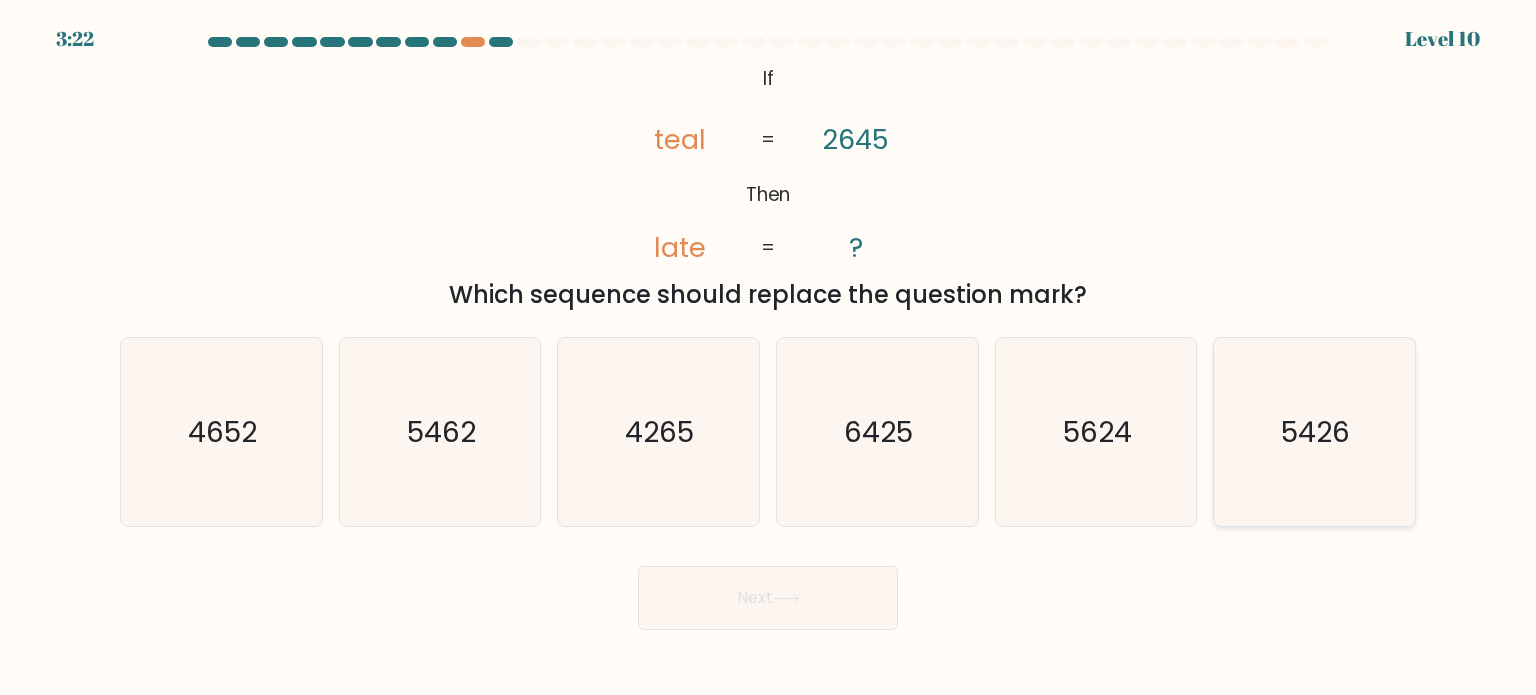 click on "5426" at bounding box center [1314, 432] 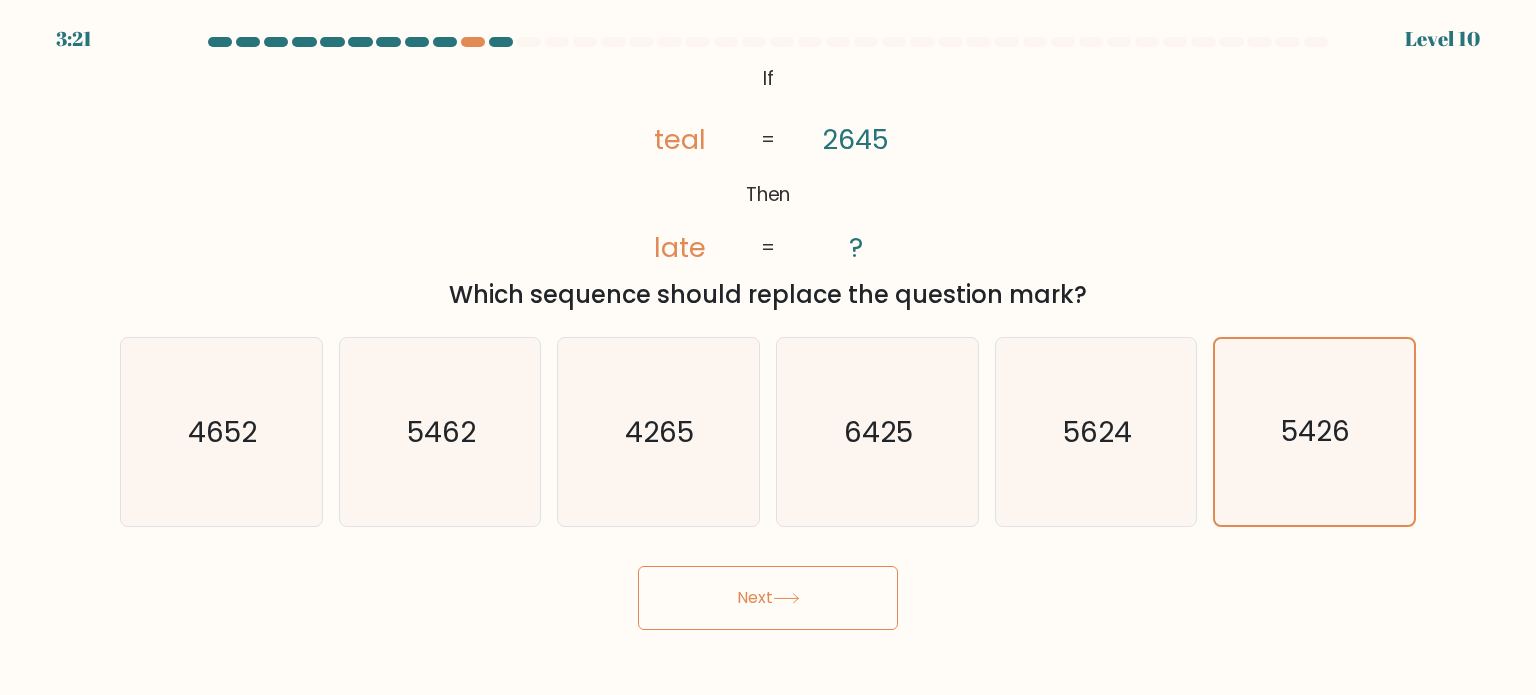 click on "Next" at bounding box center (768, 598) 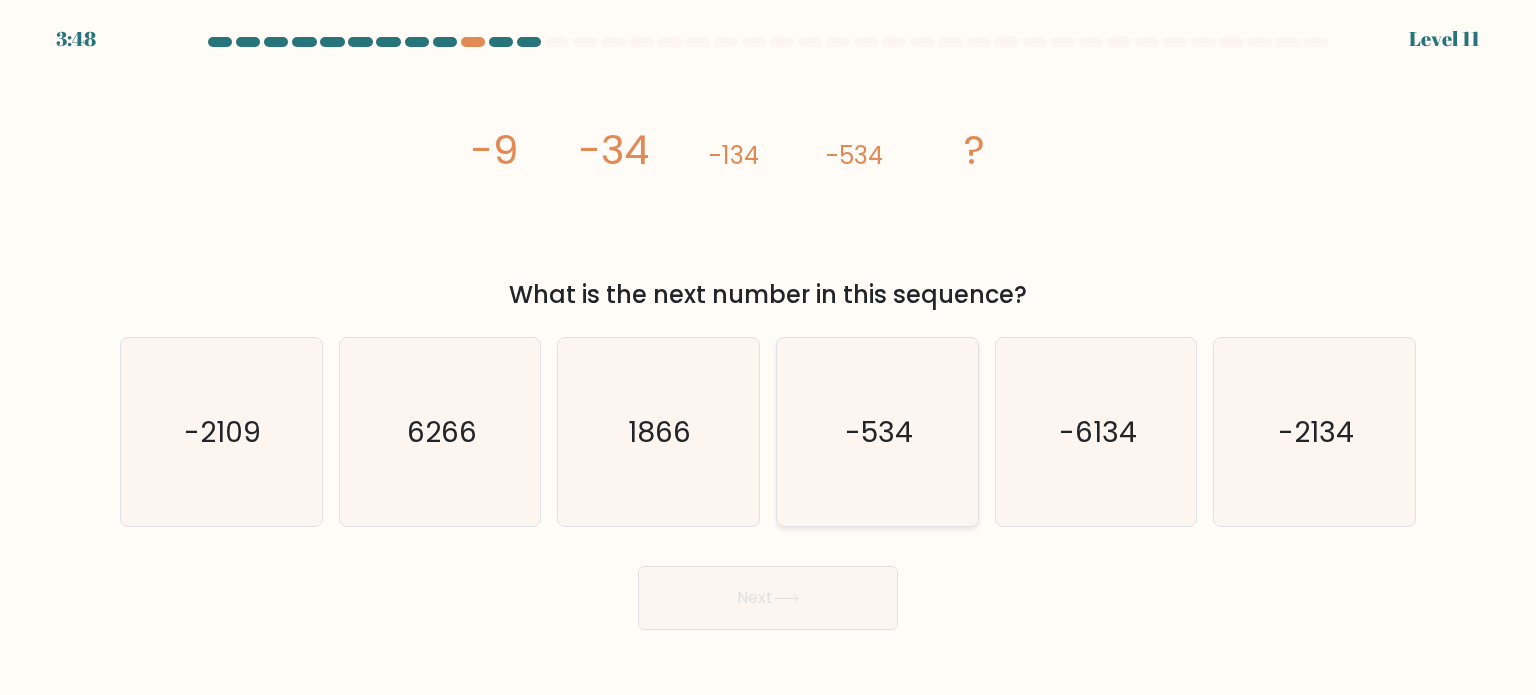 click on "-534" at bounding box center (877, 432) 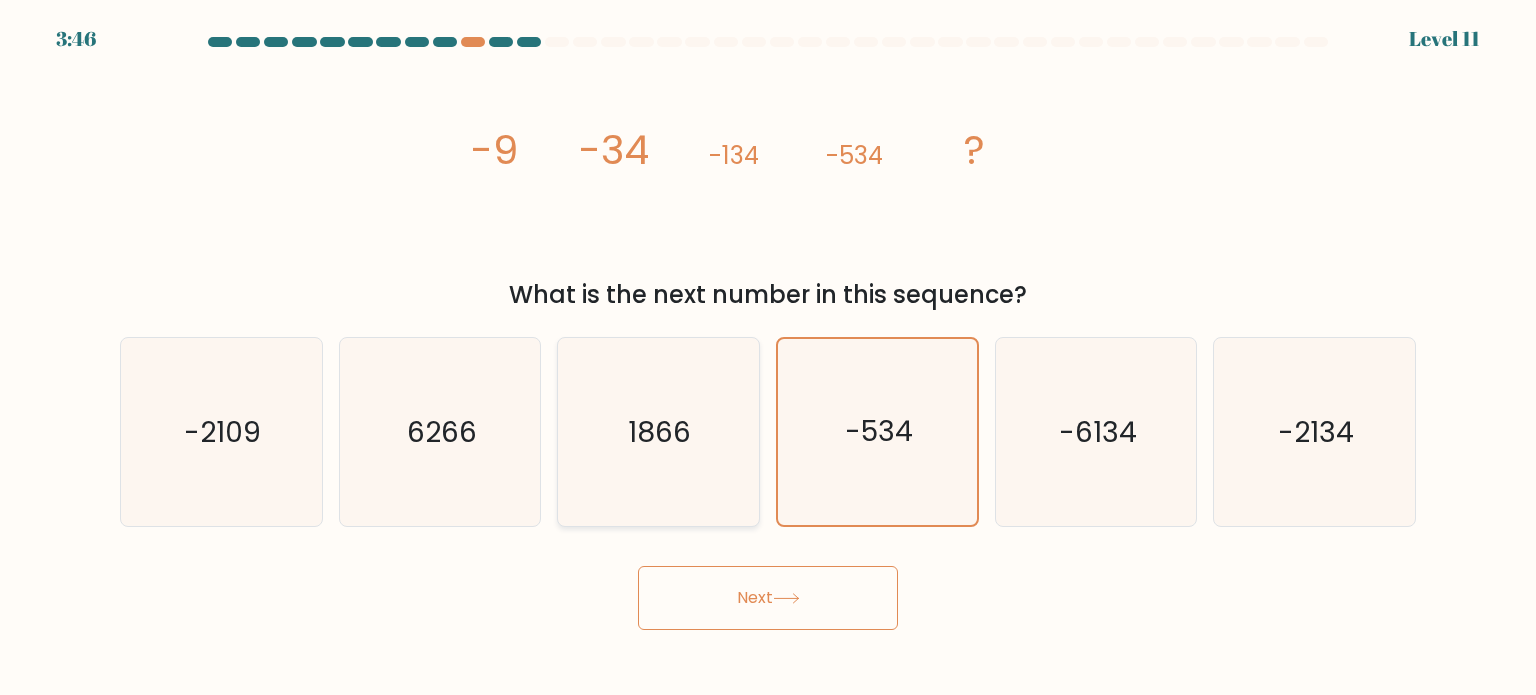 click on "1866" at bounding box center [658, 432] 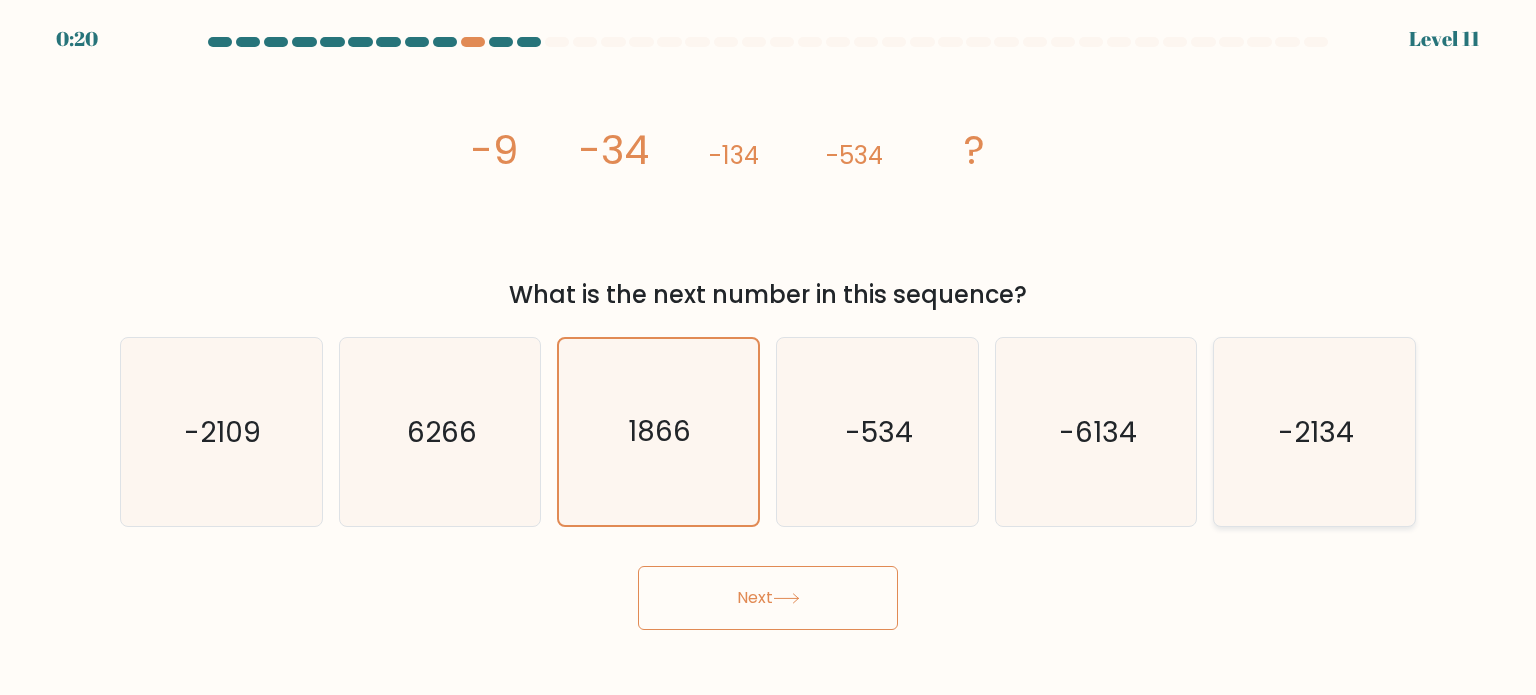 click on "-2134" at bounding box center (1314, 432) 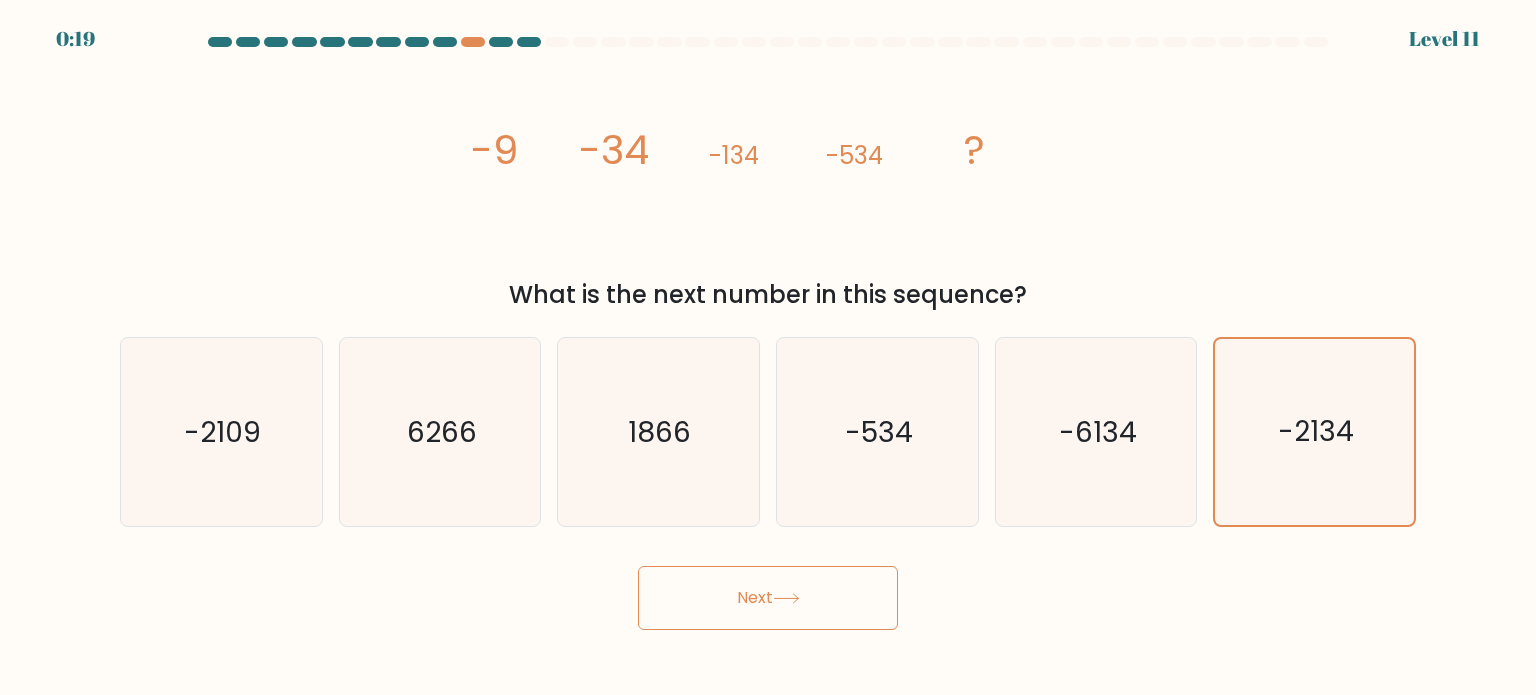 click on "Next" at bounding box center [768, 598] 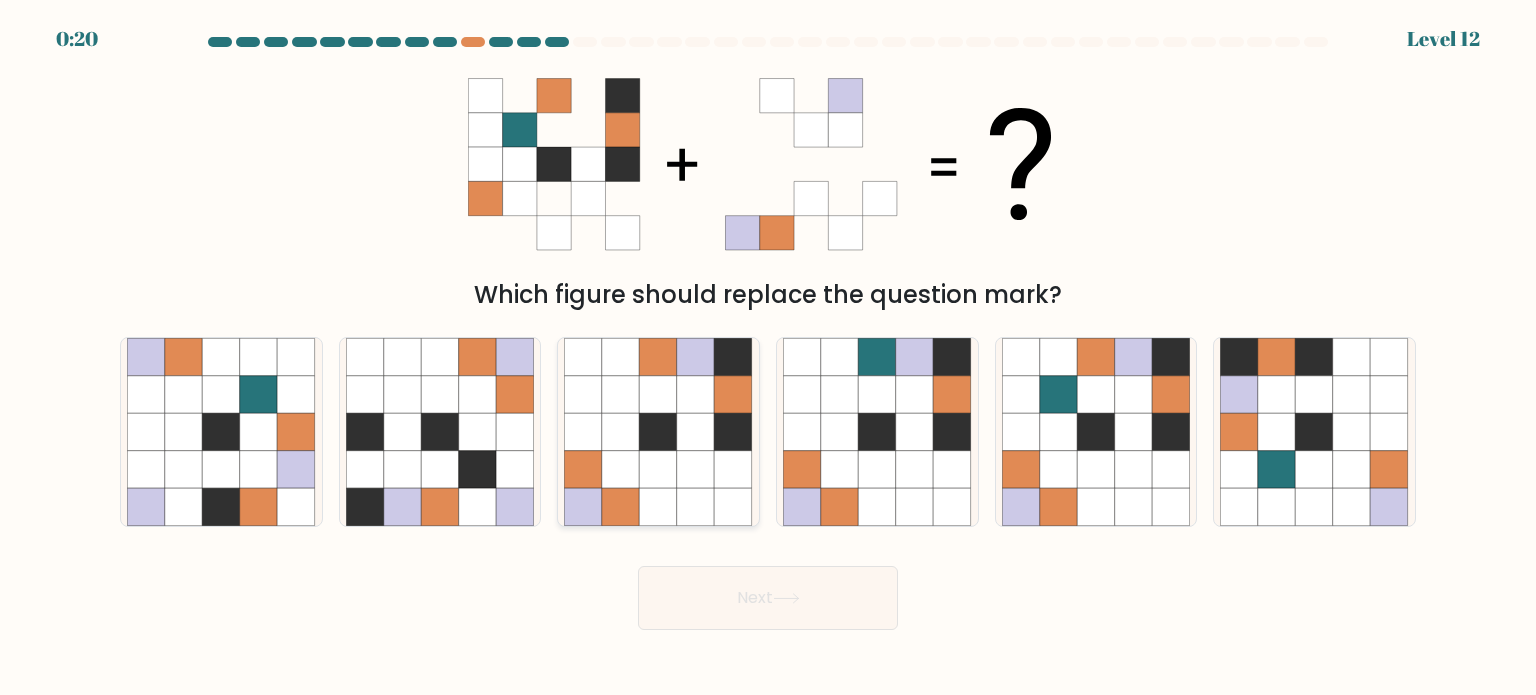 click at bounding box center (621, 357) 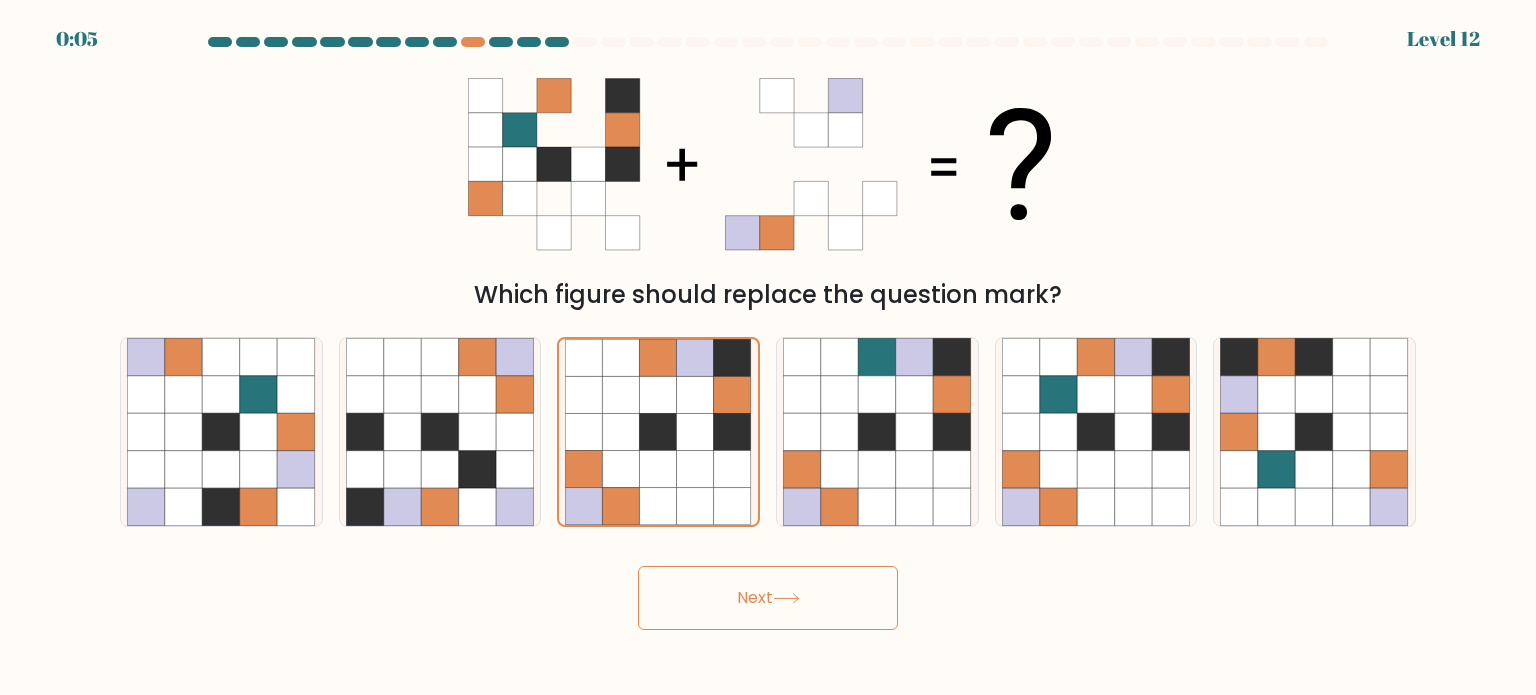 click at bounding box center (786, 598) 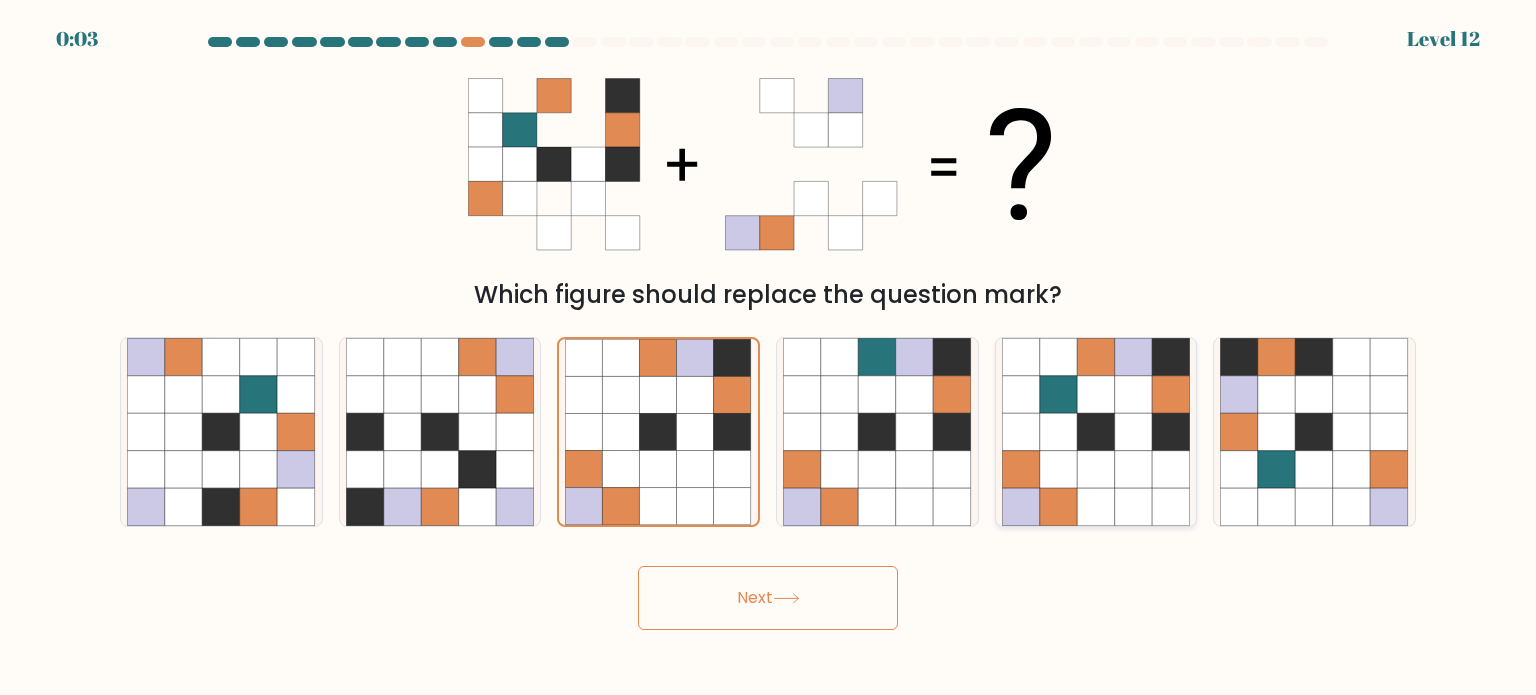 click at bounding box center (1096, 469) 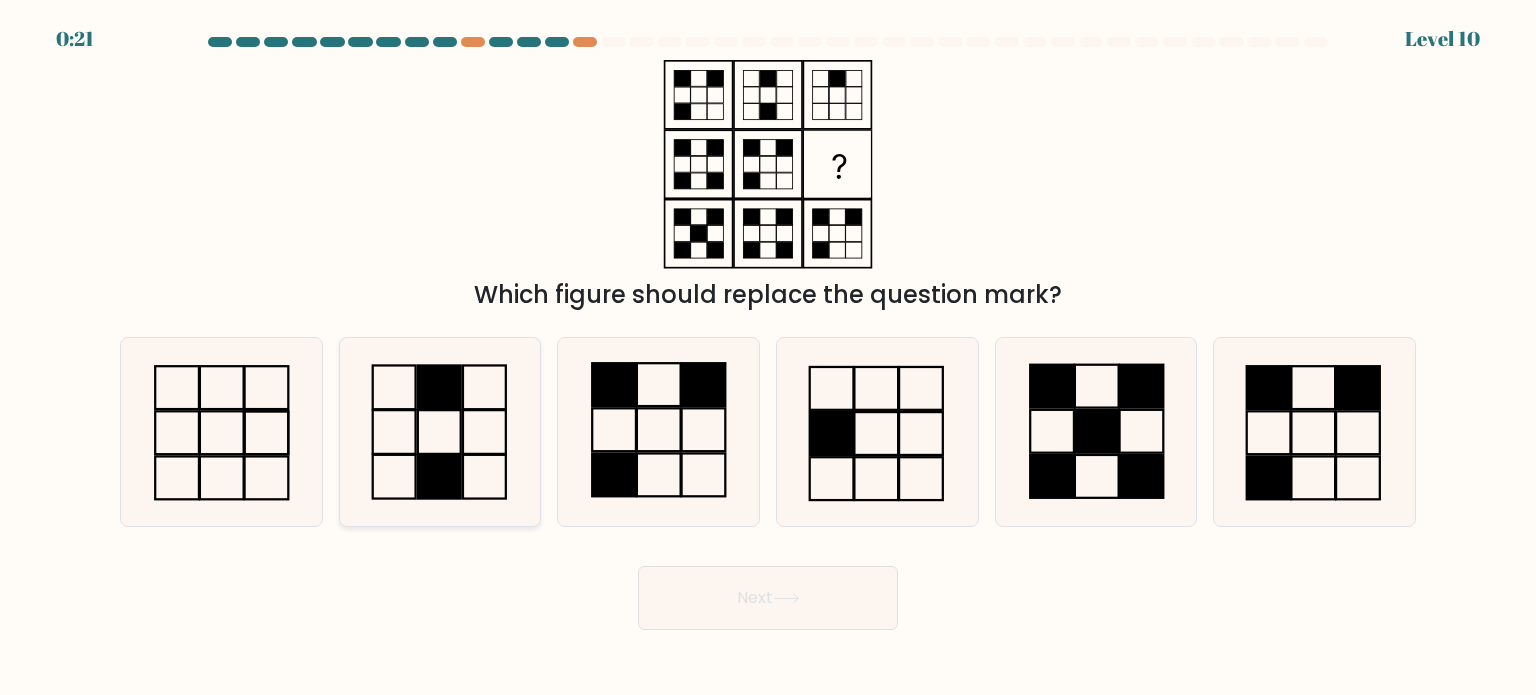 click at bounding box center (439, 477) 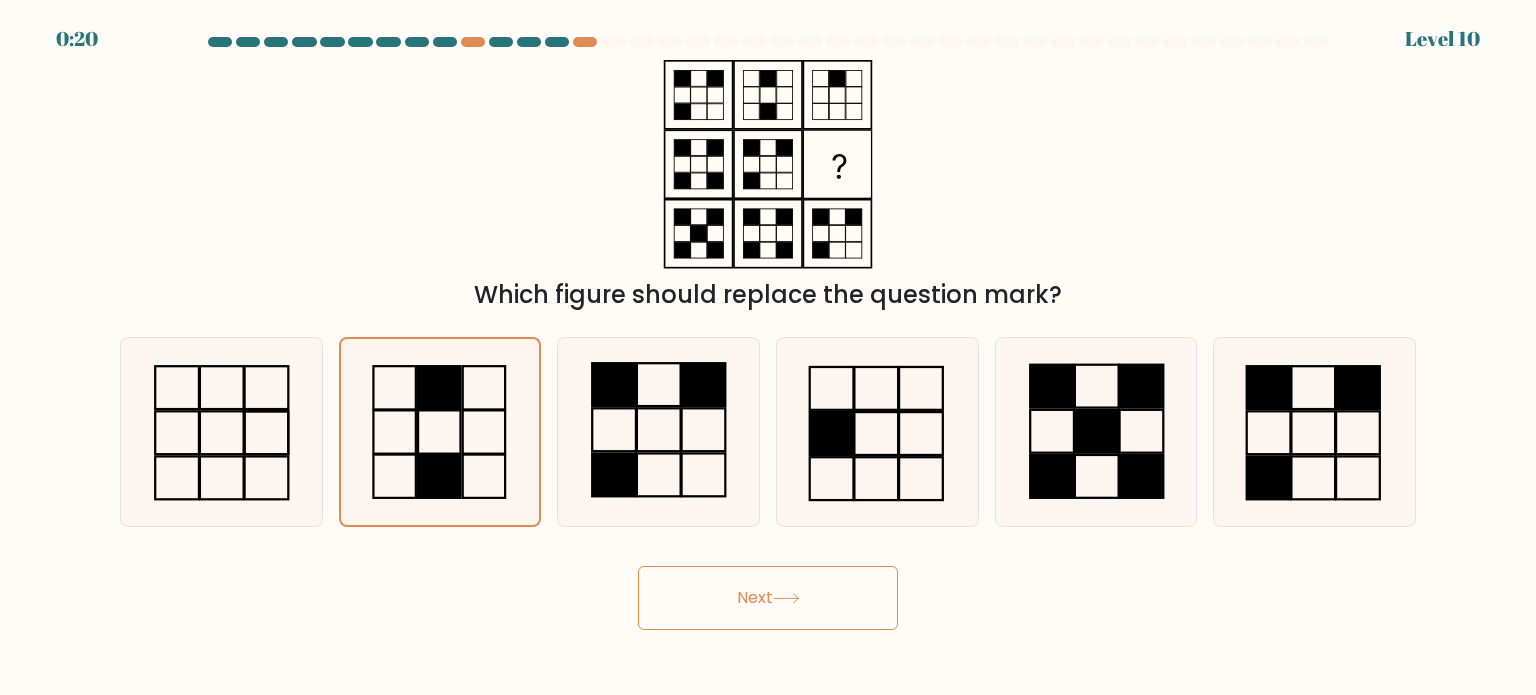 click on "Next" at bounding box center (768, 598) 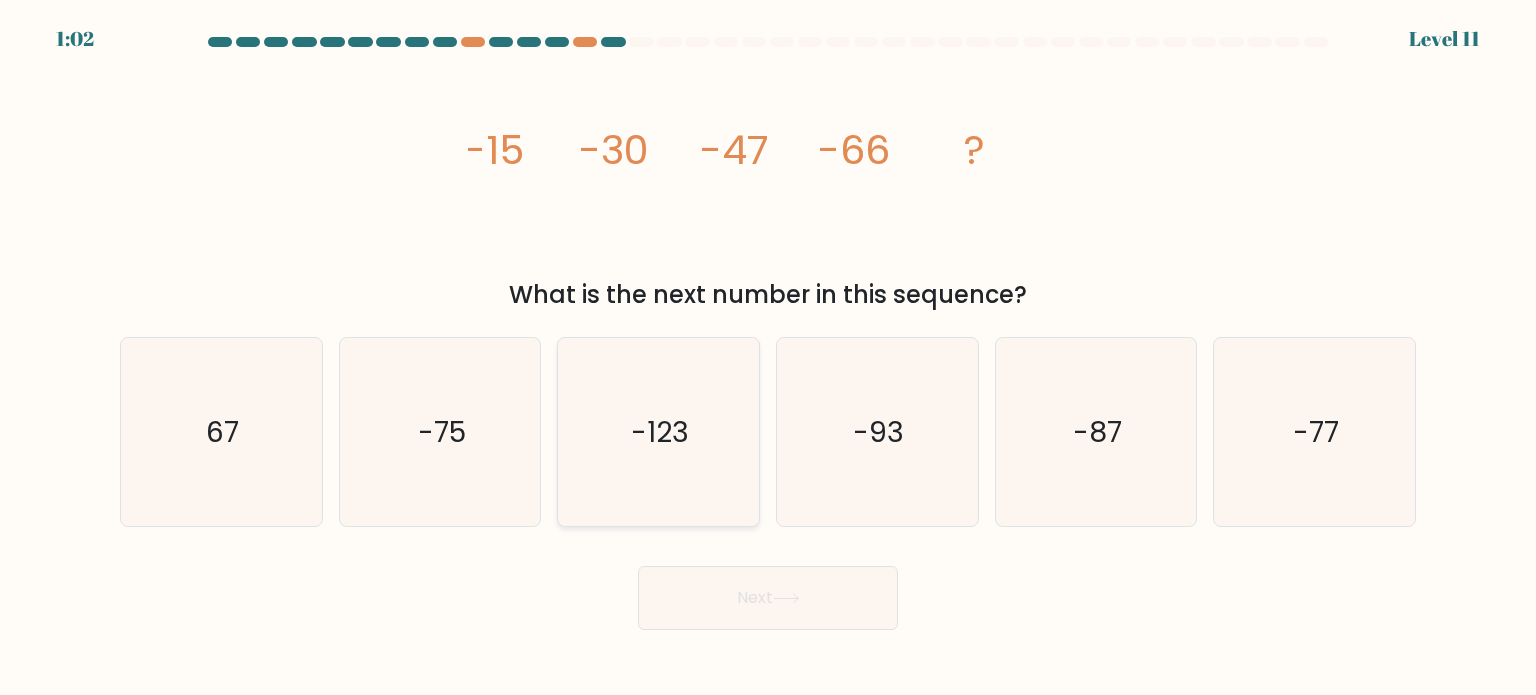 click on "-123" at bounding box center [658, 432] 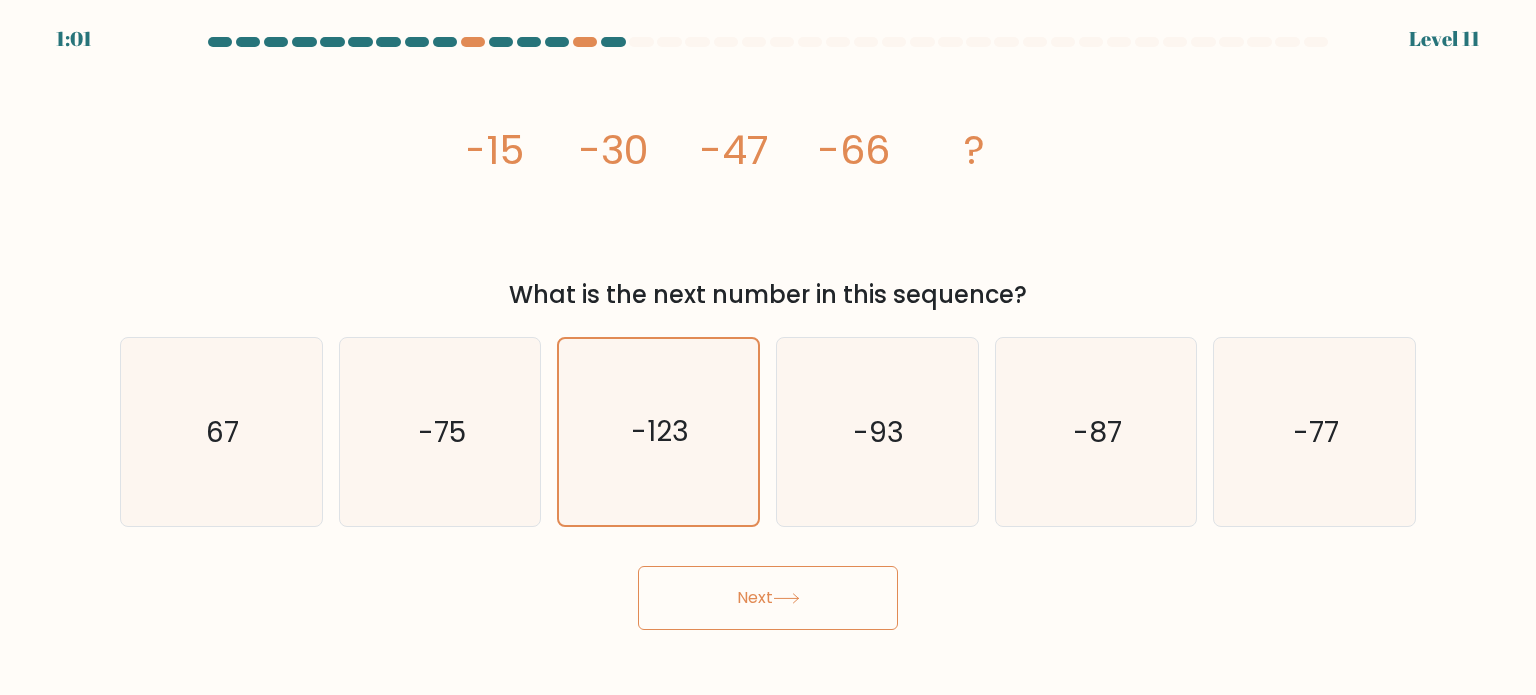 click on "Next" at bounding box center (768, 598) 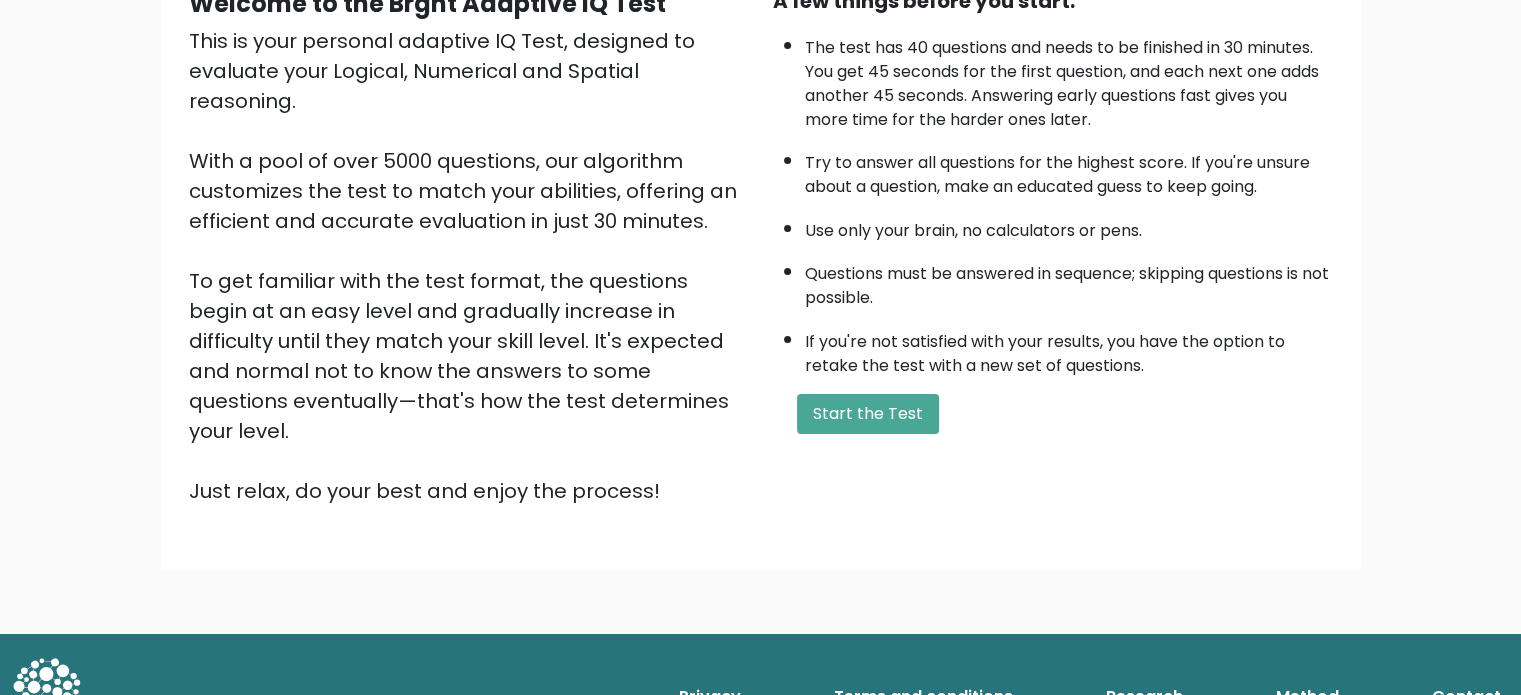 scroll, scrollTop: 0, scrollLeft: 0, axis: both 